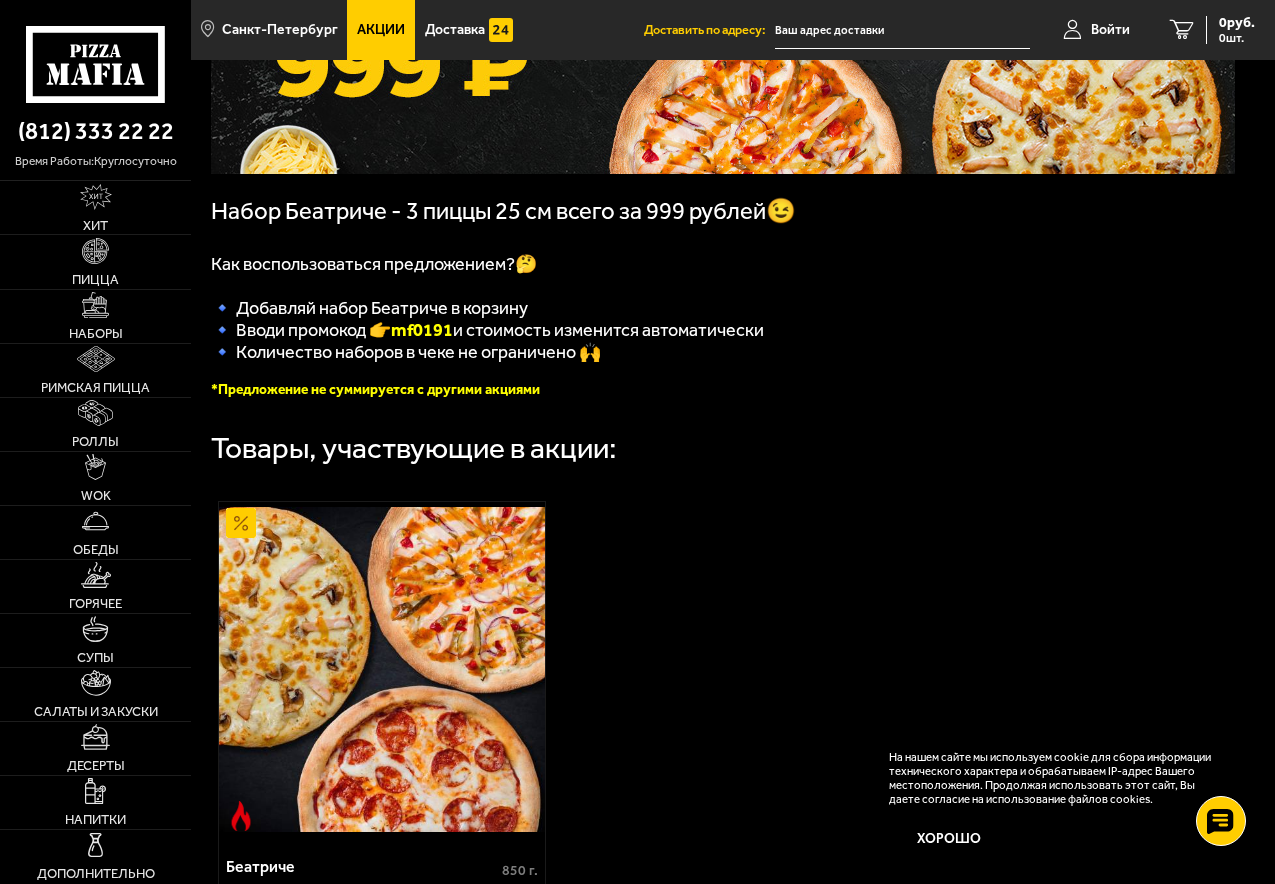 scroll, scrollTop: 300, scrollLeft: 0, axis: vertical 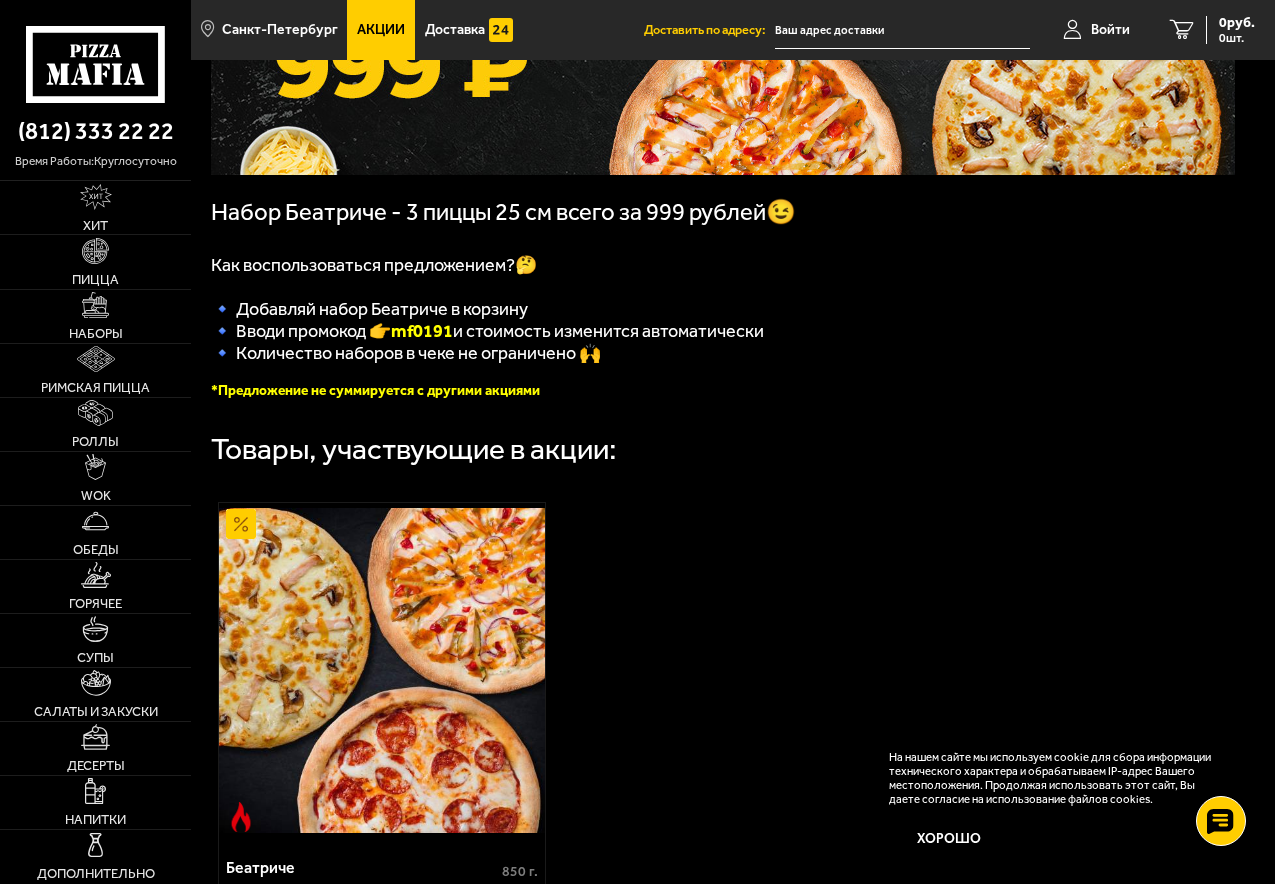 click on "mf0191" at bounding box center (422, 331) 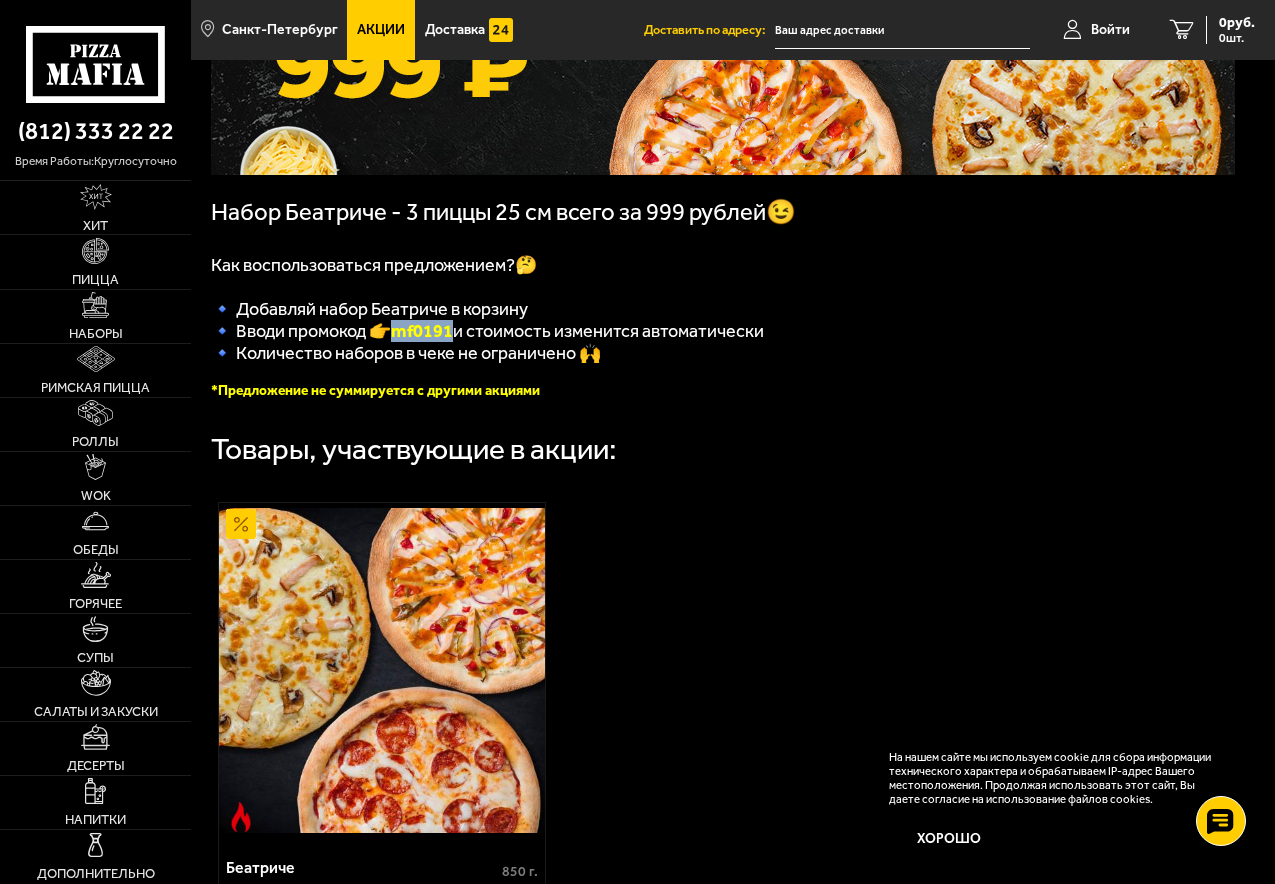 drag, startPoint x: 457, startPoint y: 342, endPoint x: 404, endPoint y: 344, distance: 53.037724 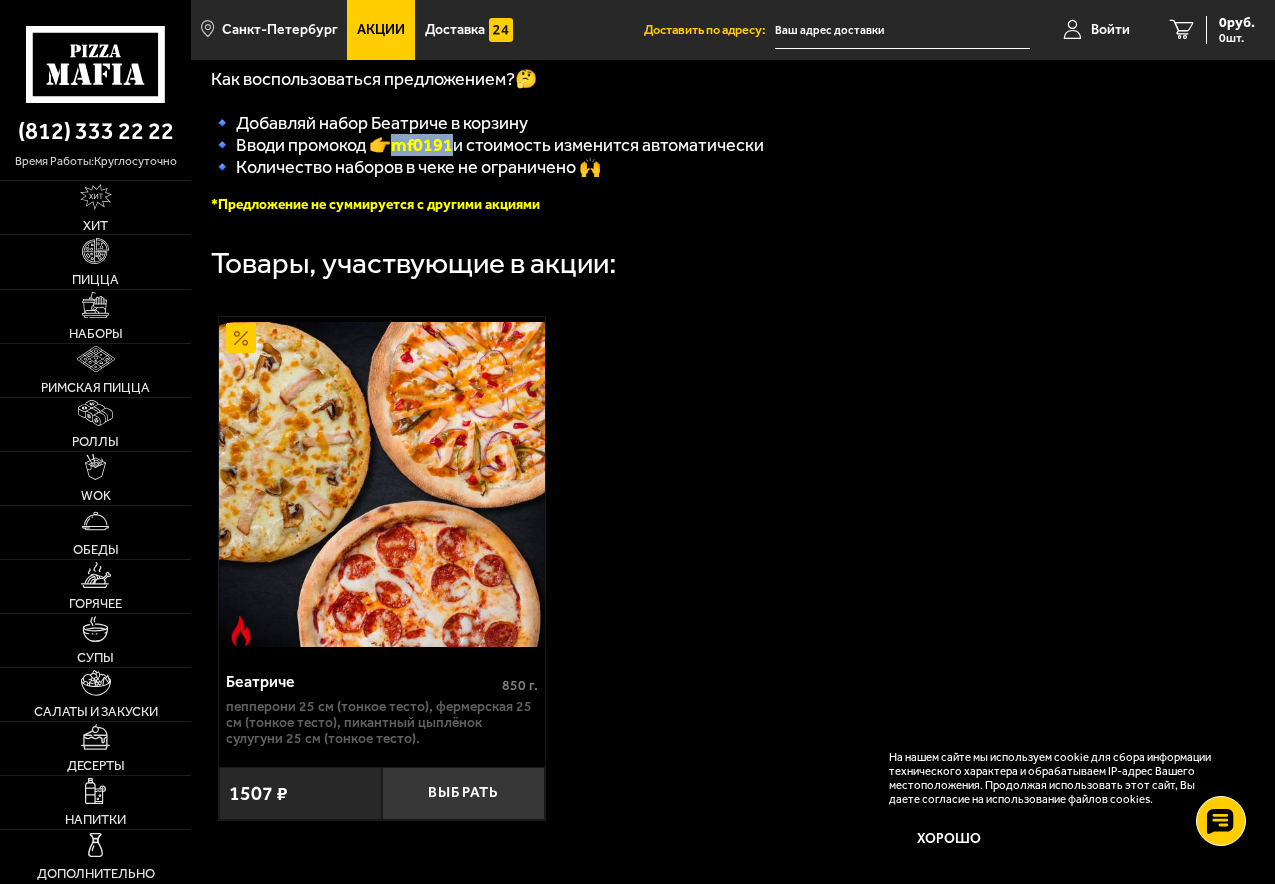 scroll, scrollTop: 500, scrollLeft: 0, axis: vertical 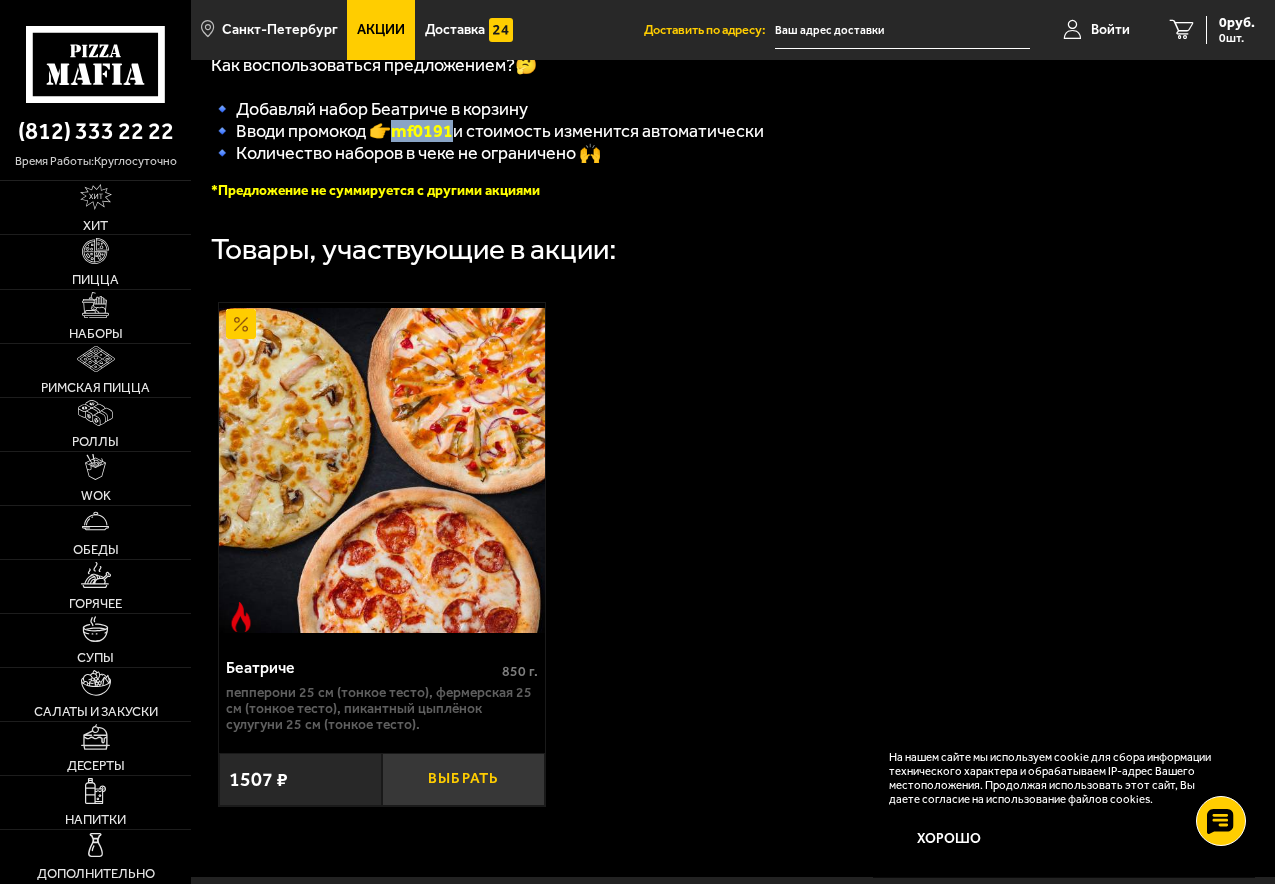 click on "Выбрать" at bounding box center (463, 779) 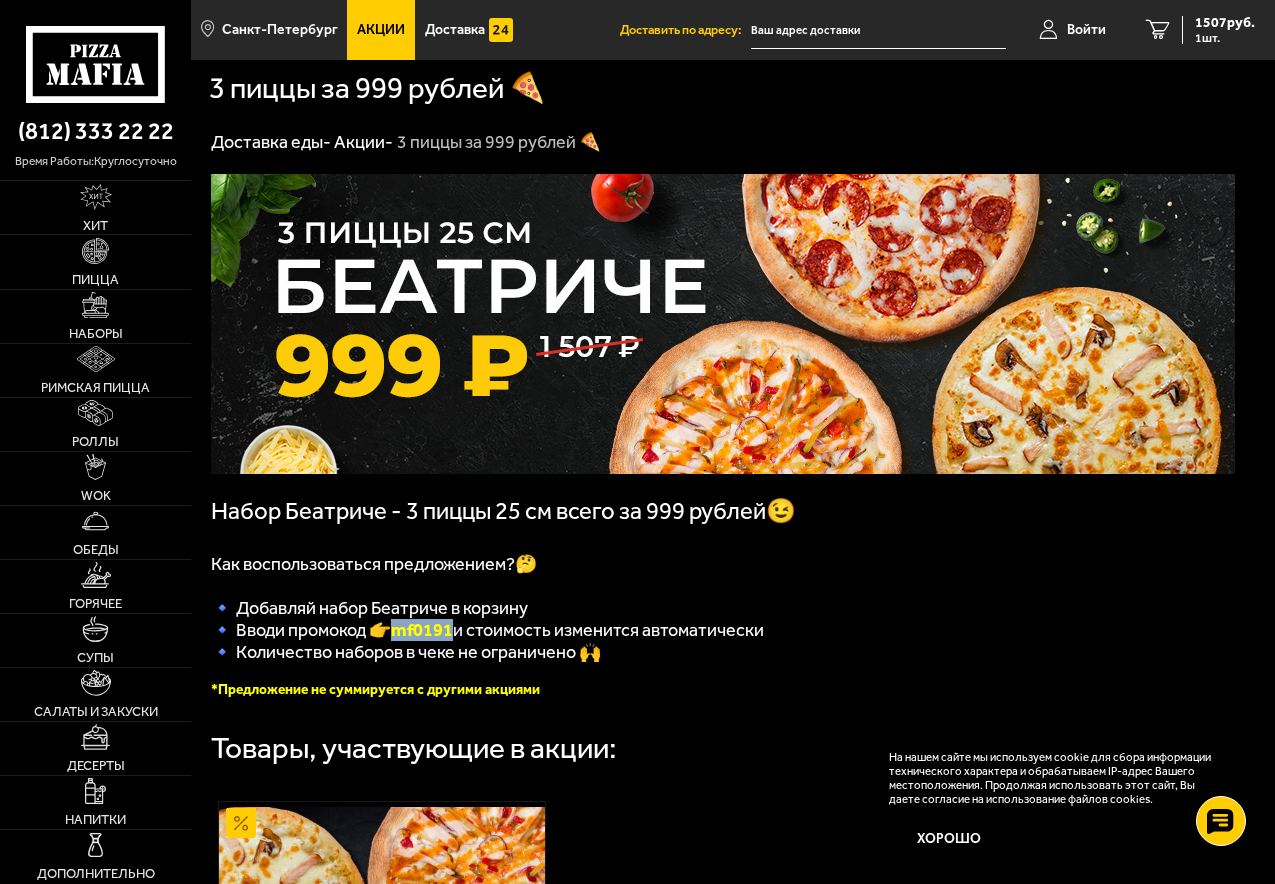 scroll, scrollTop: 0, scrollLeft: 0, axis: both 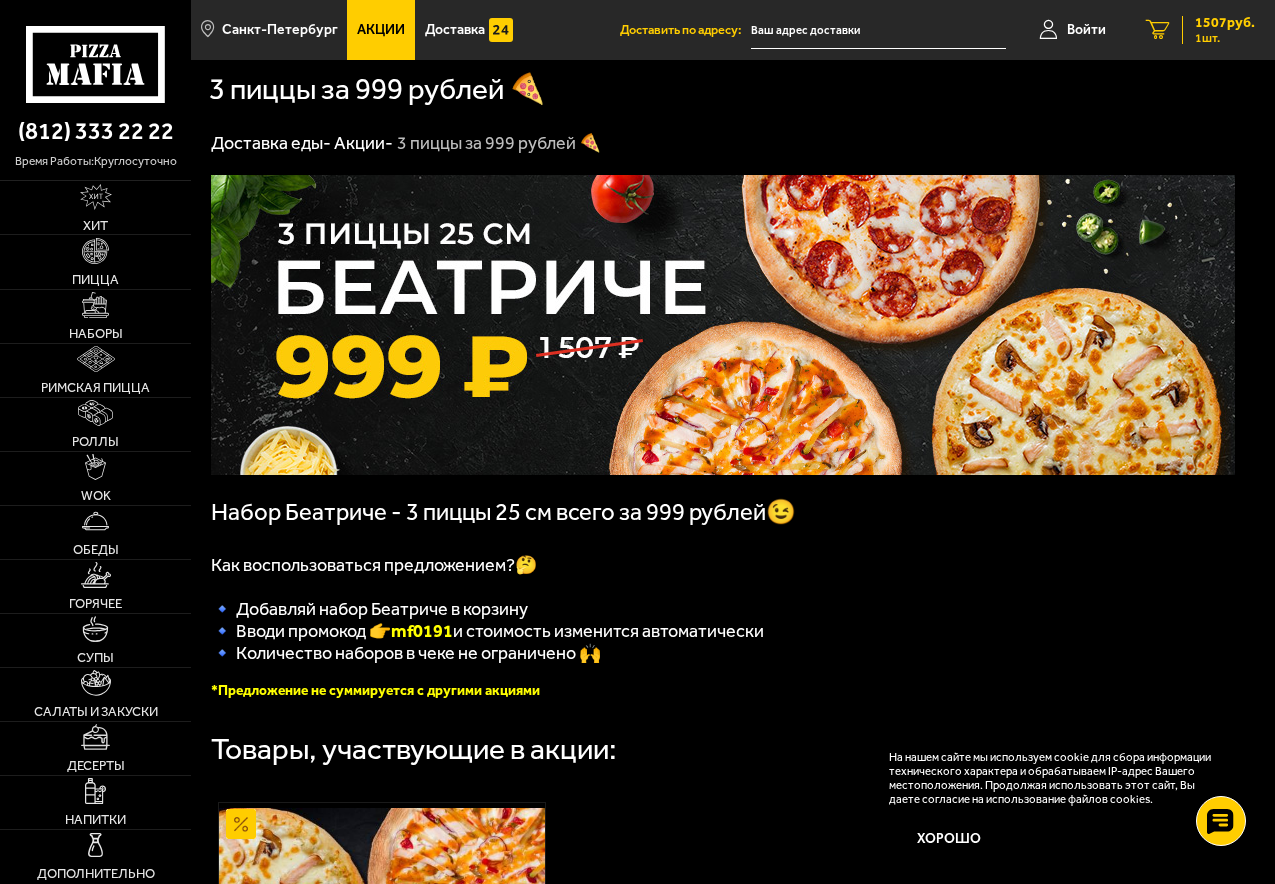 click on "1507  руб." at bounding box center [1225, 23] 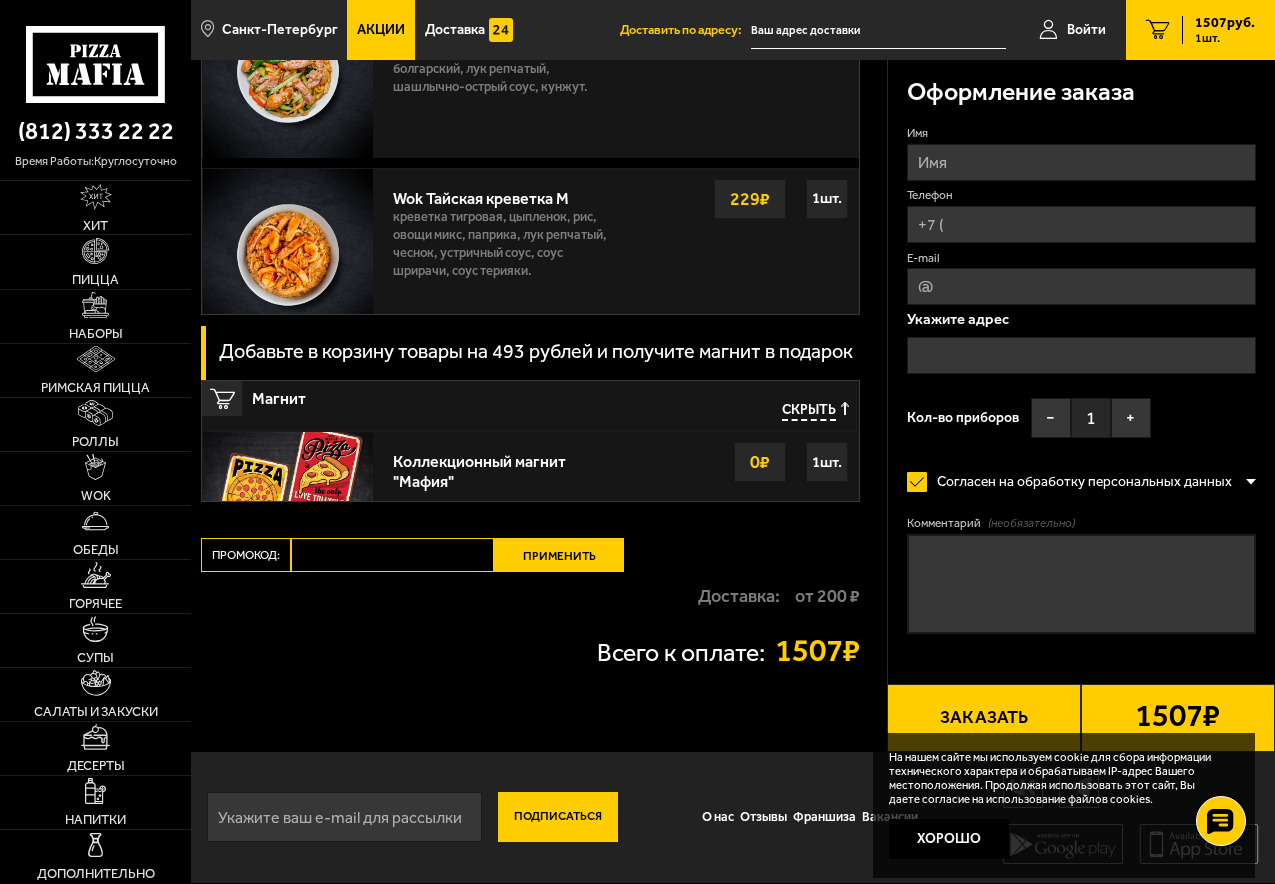 scroll, scrollTop: 1800, scrollLeft: 0, axis: vertical 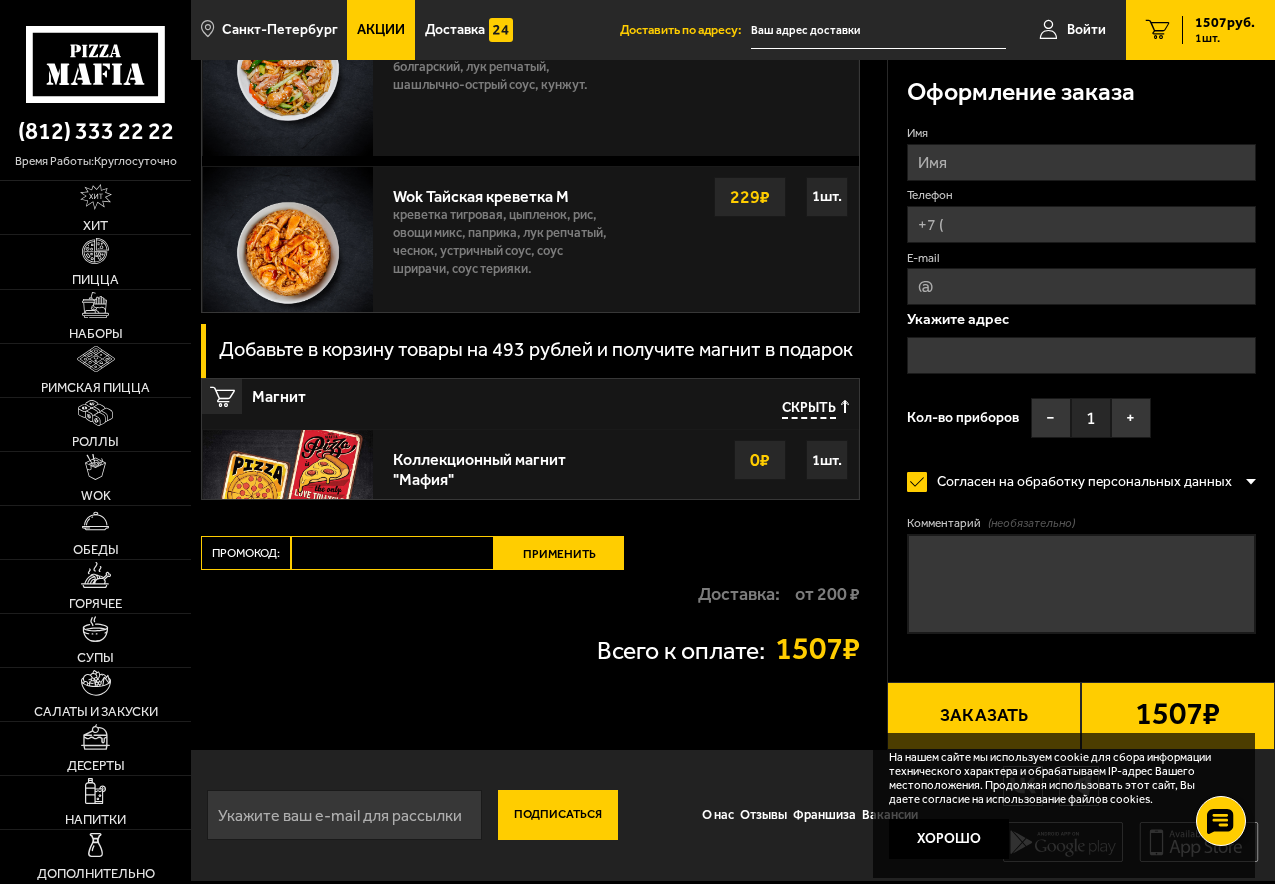 click on "Промокод:" at bounding box center (392, 553) 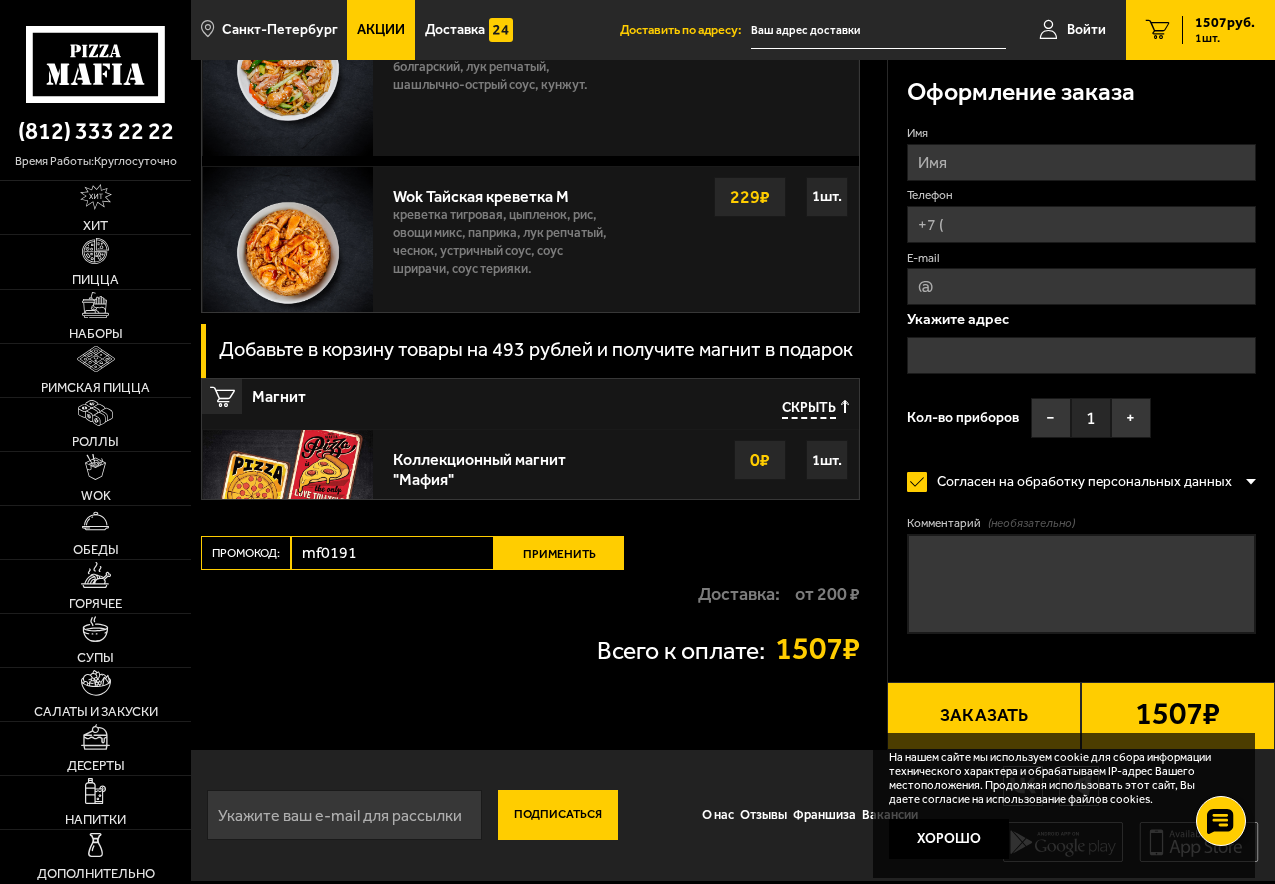 type on "mf0191" 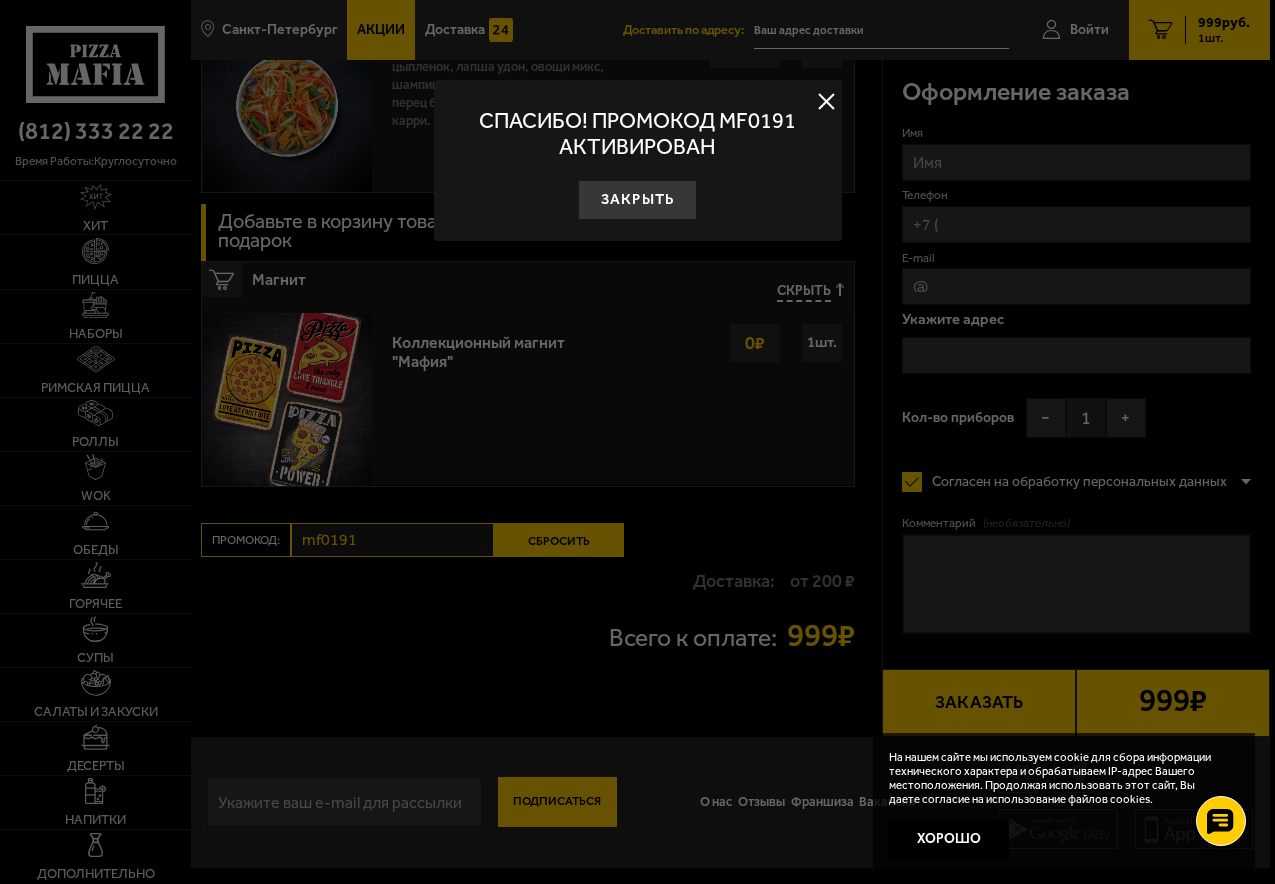 scroll, scrollTop: 1266, scrollLeft: 0, axis: vertical 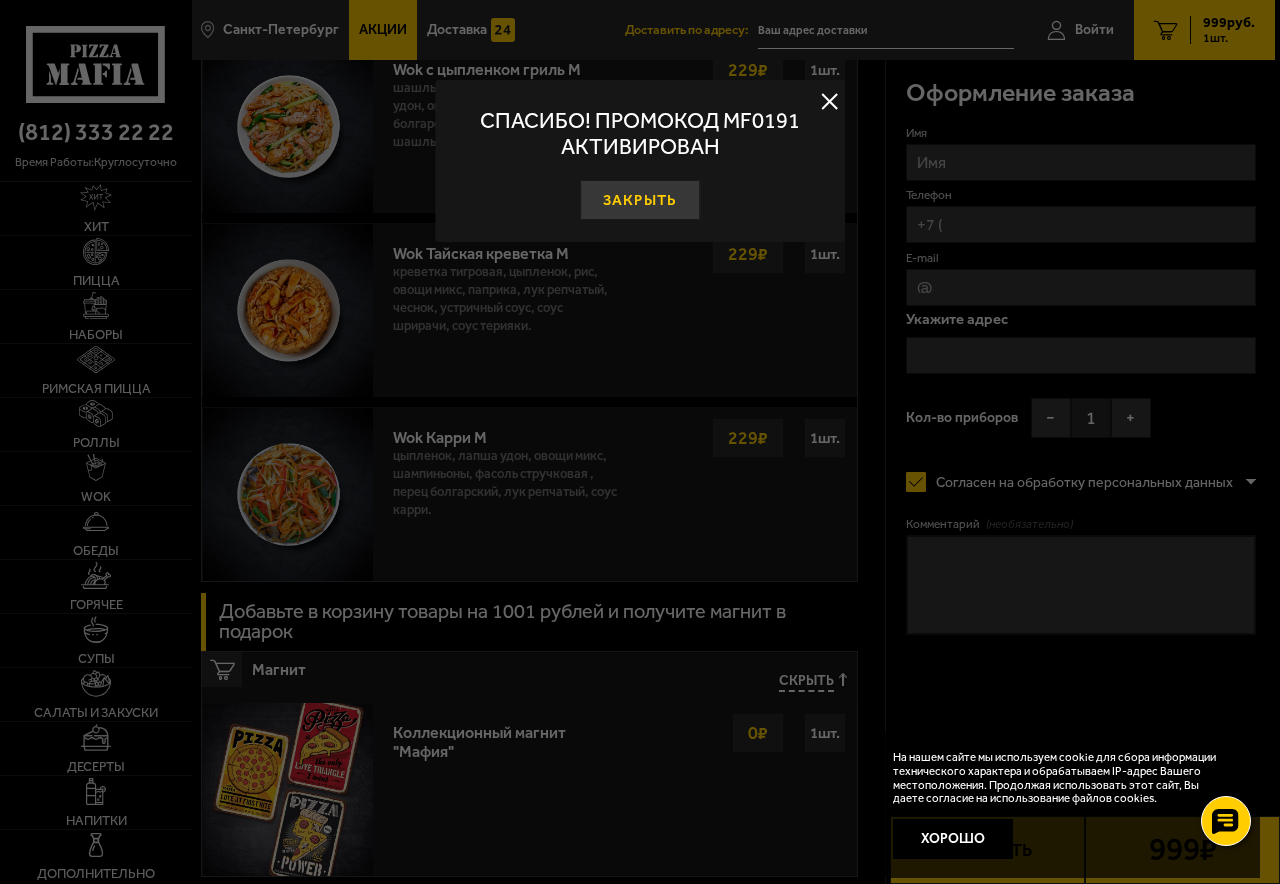 click on "Закрыть" at bounding box center [640, 200] 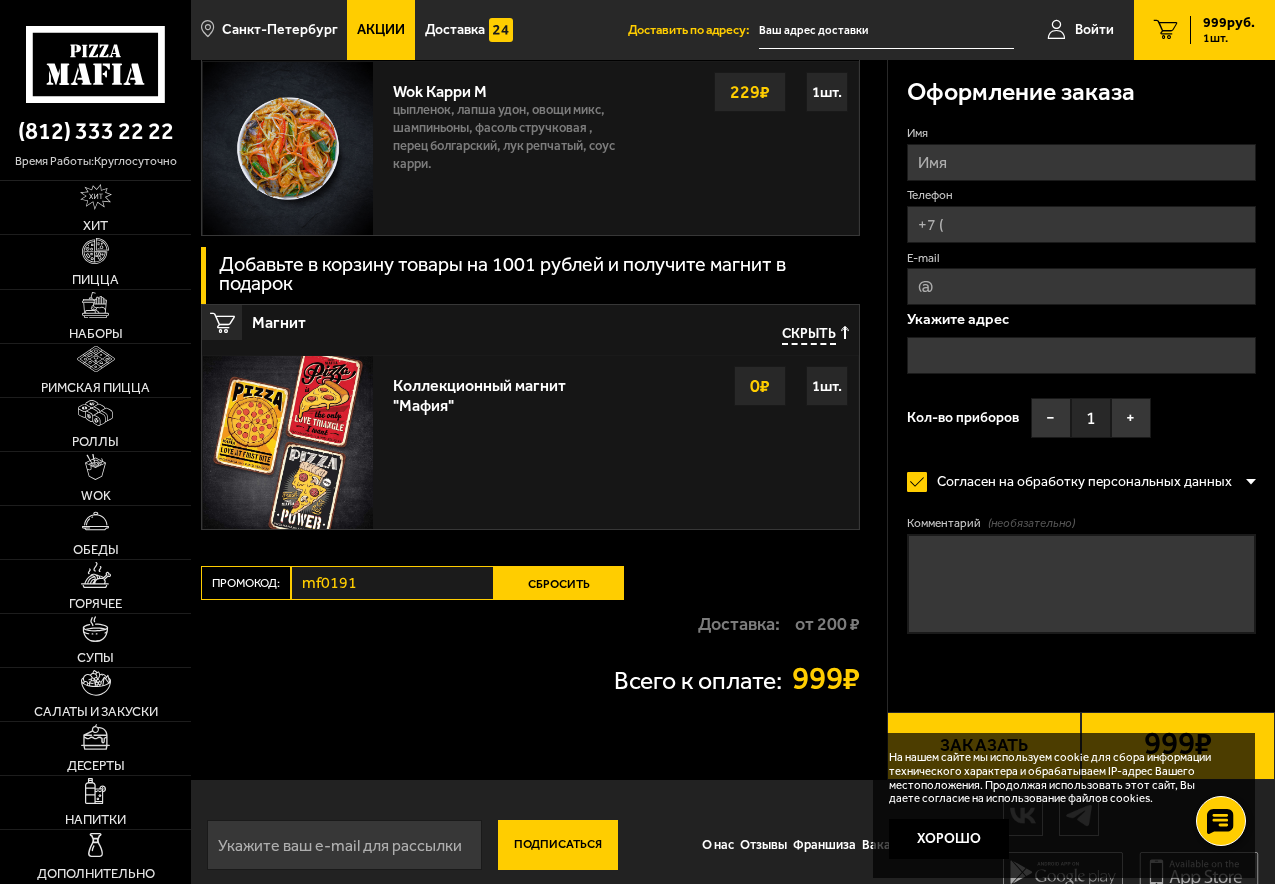 scroll, scrollTop: 1640, scrollLeft: 0, axis: vertical 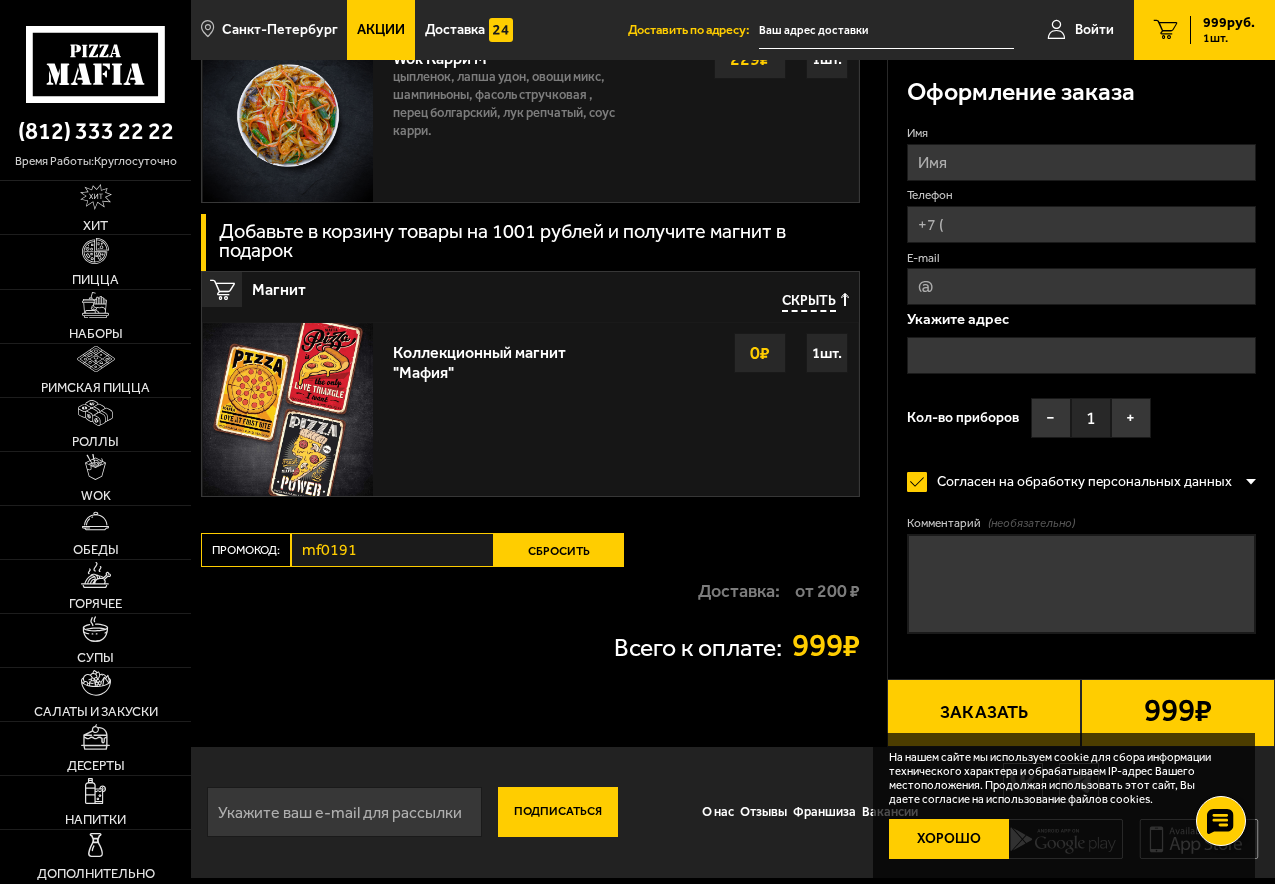 click on "Хорошо" at bounding box center [949, 839] 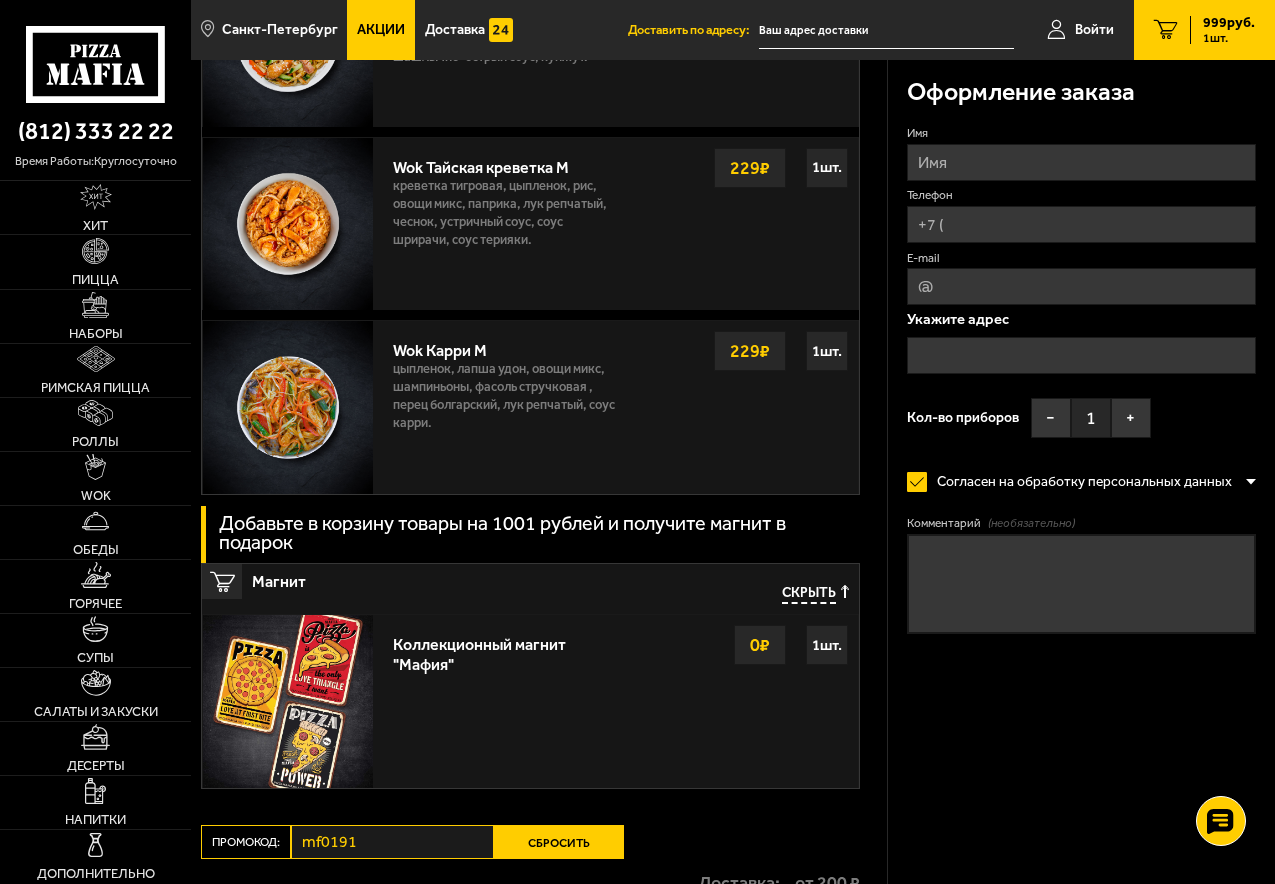 scroll, scrollTop: 1340, scrollLeft: 0, axis: vertical 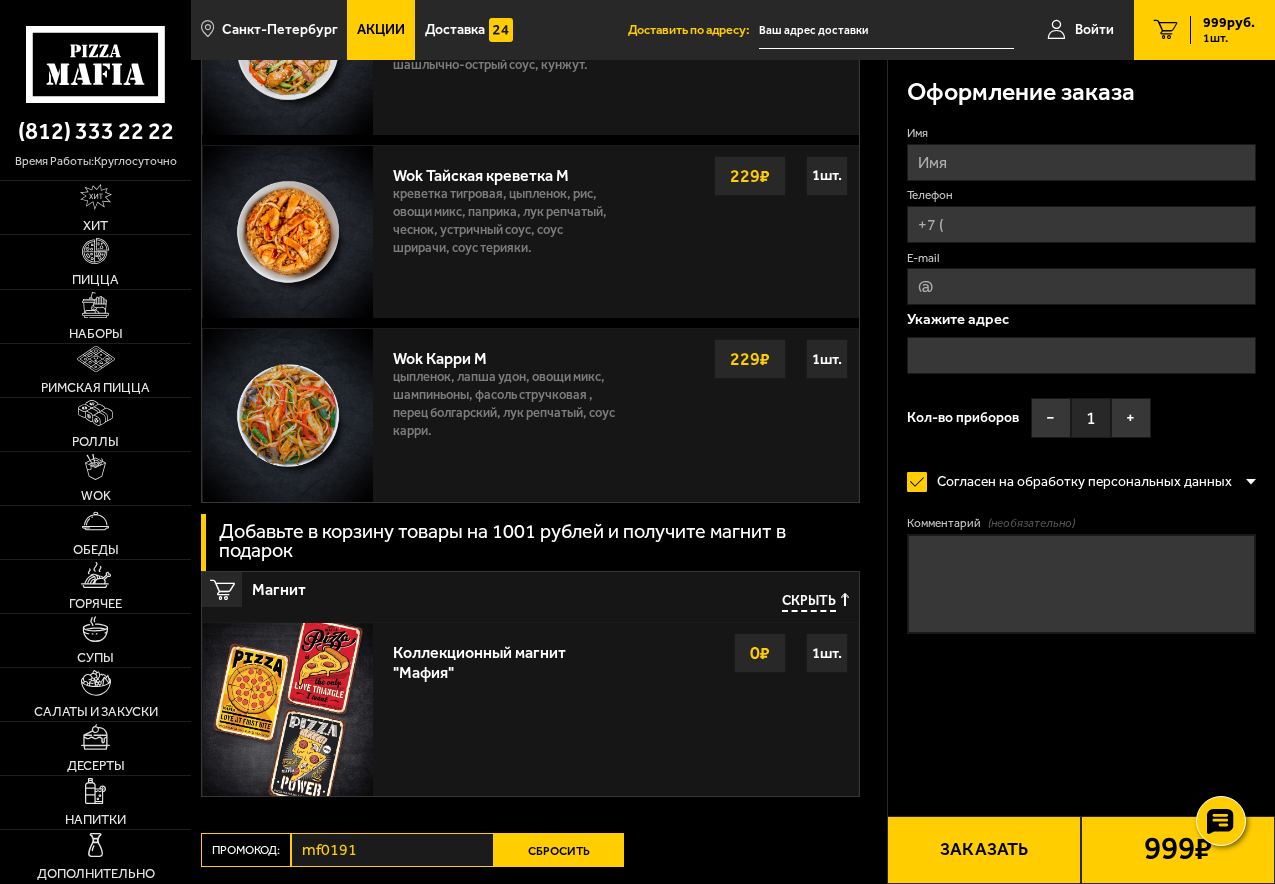 click on "Имя" at bounding box center (1081, 162) 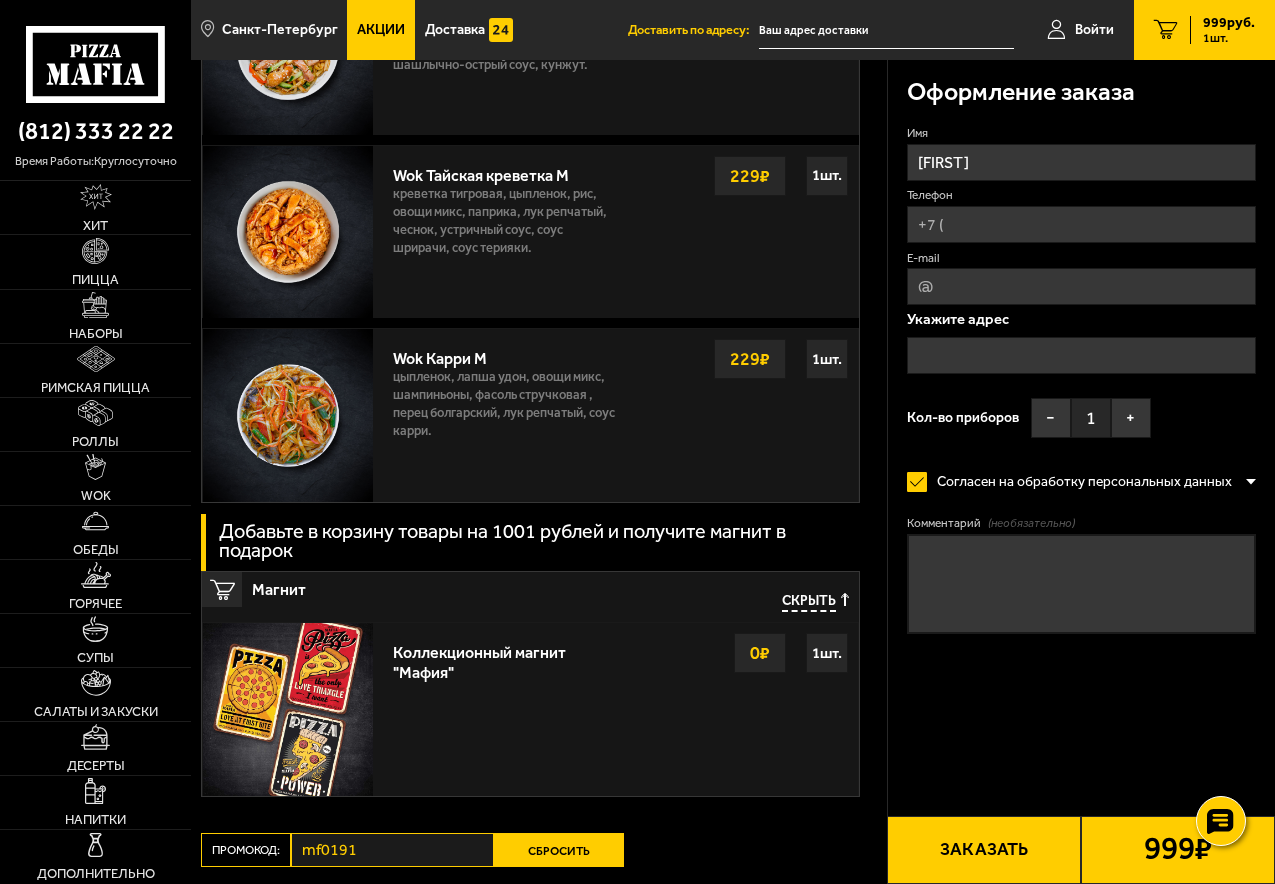 type on "[PHONE]" 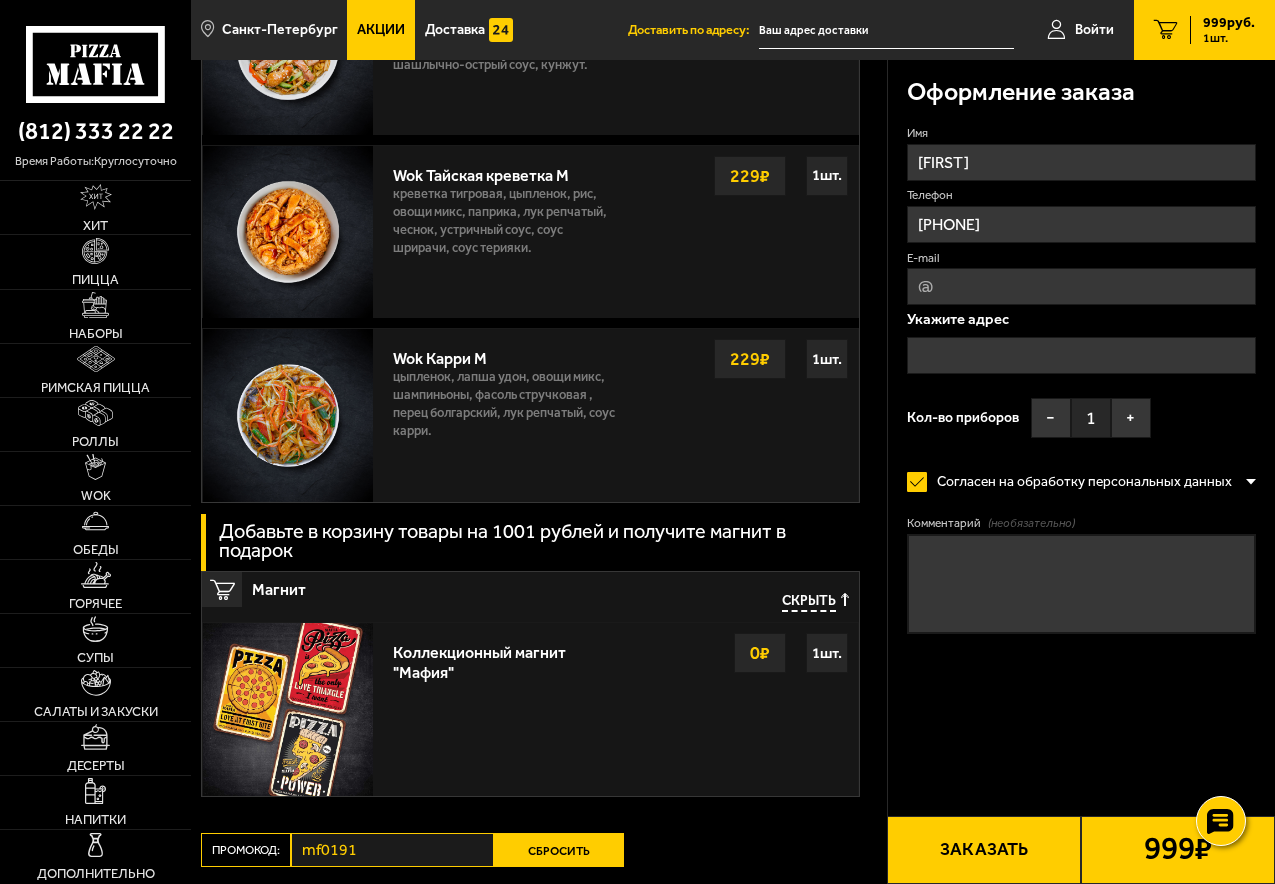 type on "[EMAIL]" 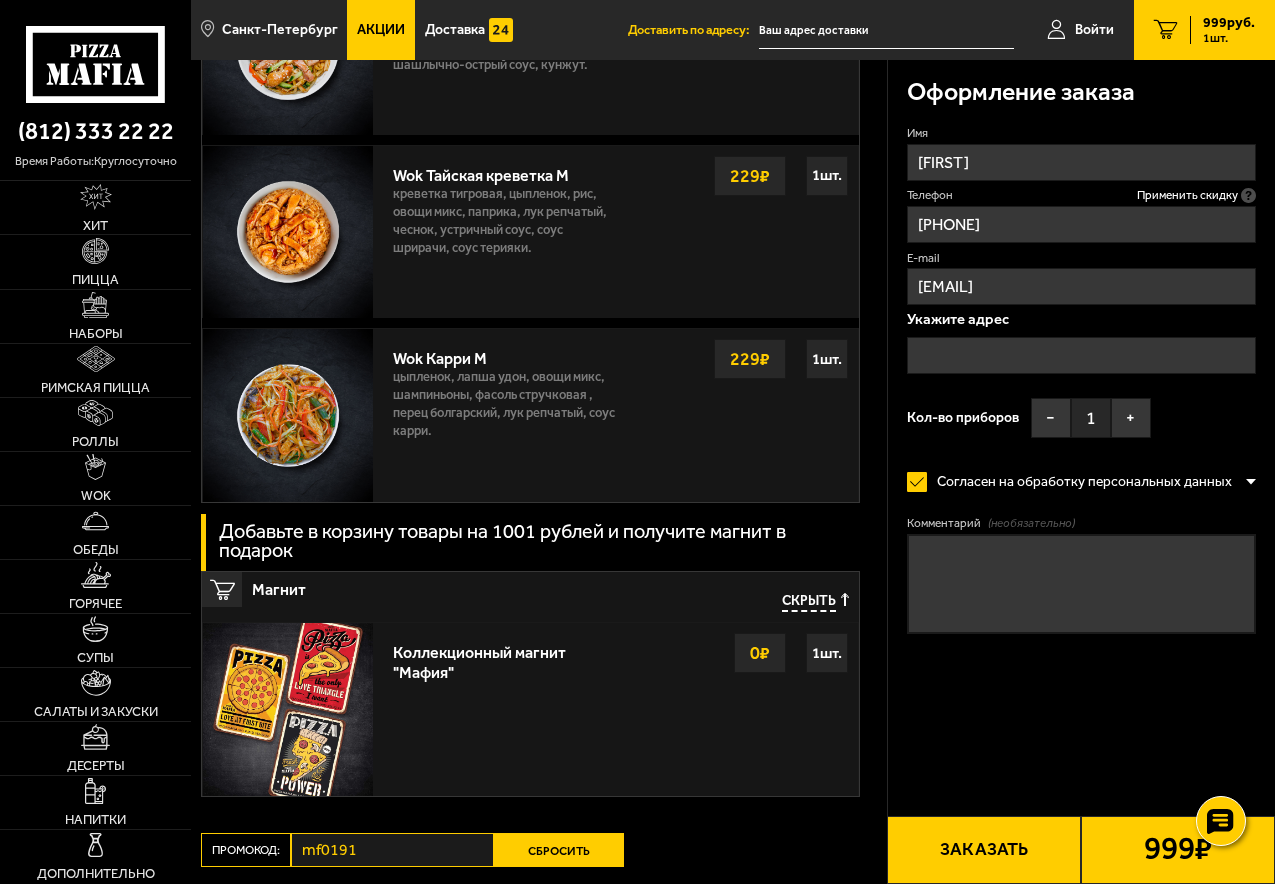 click at bounding box center (1081, 355) 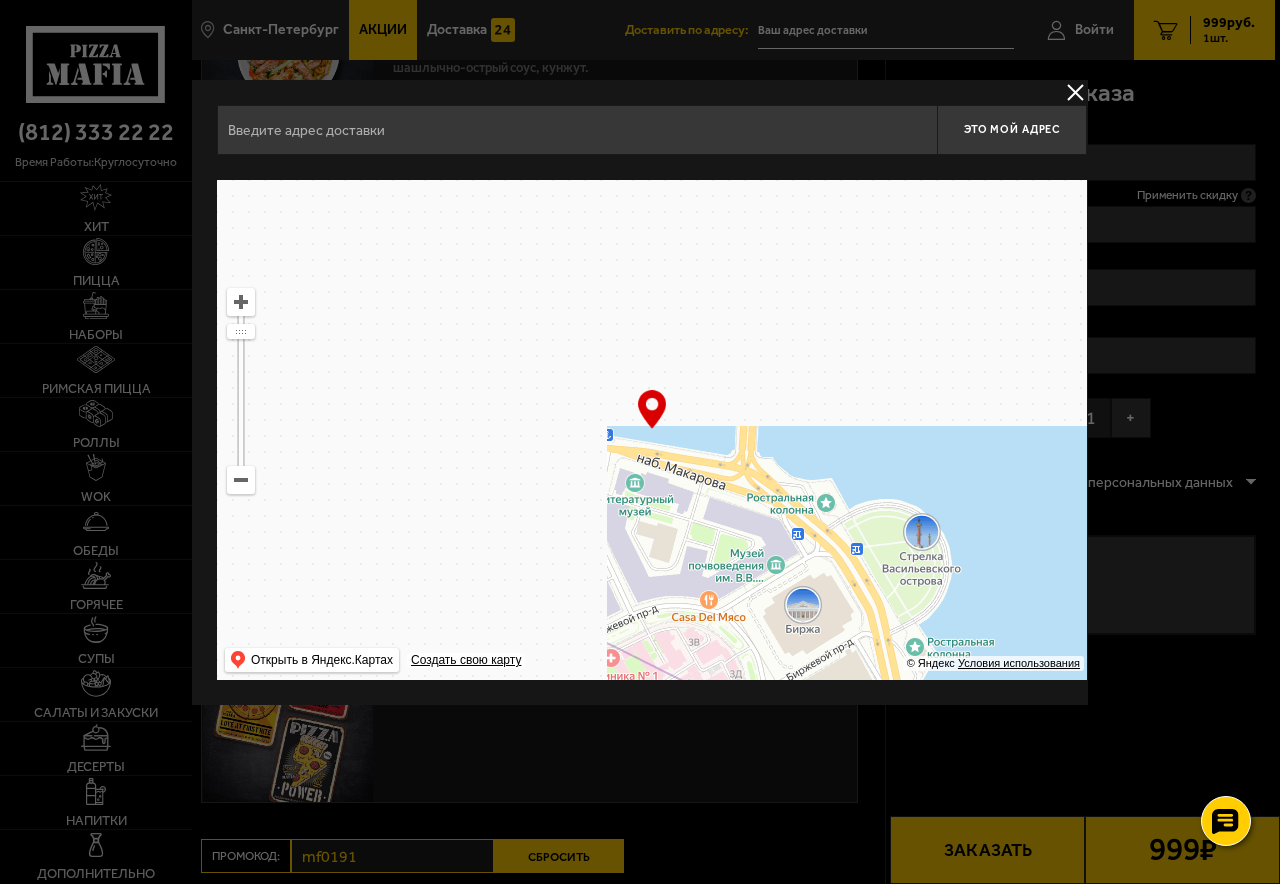drag, startPoint x: 598, startPoint y: 333, endPoint x: 1279, endPoint y: 923, distance: 901.0333 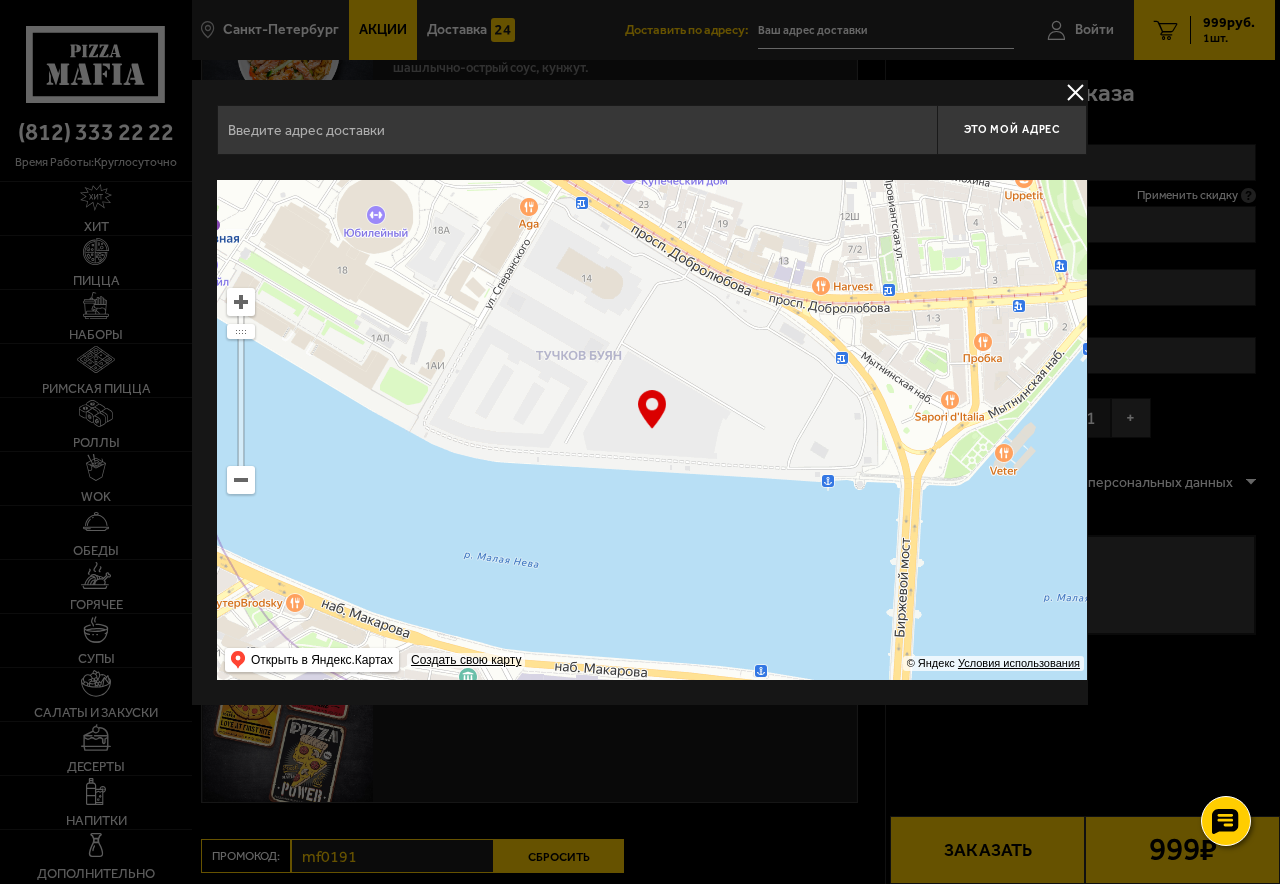 drag, startPoint x: 776, startPoint y: 231, endPoint x: 773, endPoint y: 763, distance: 532.0085 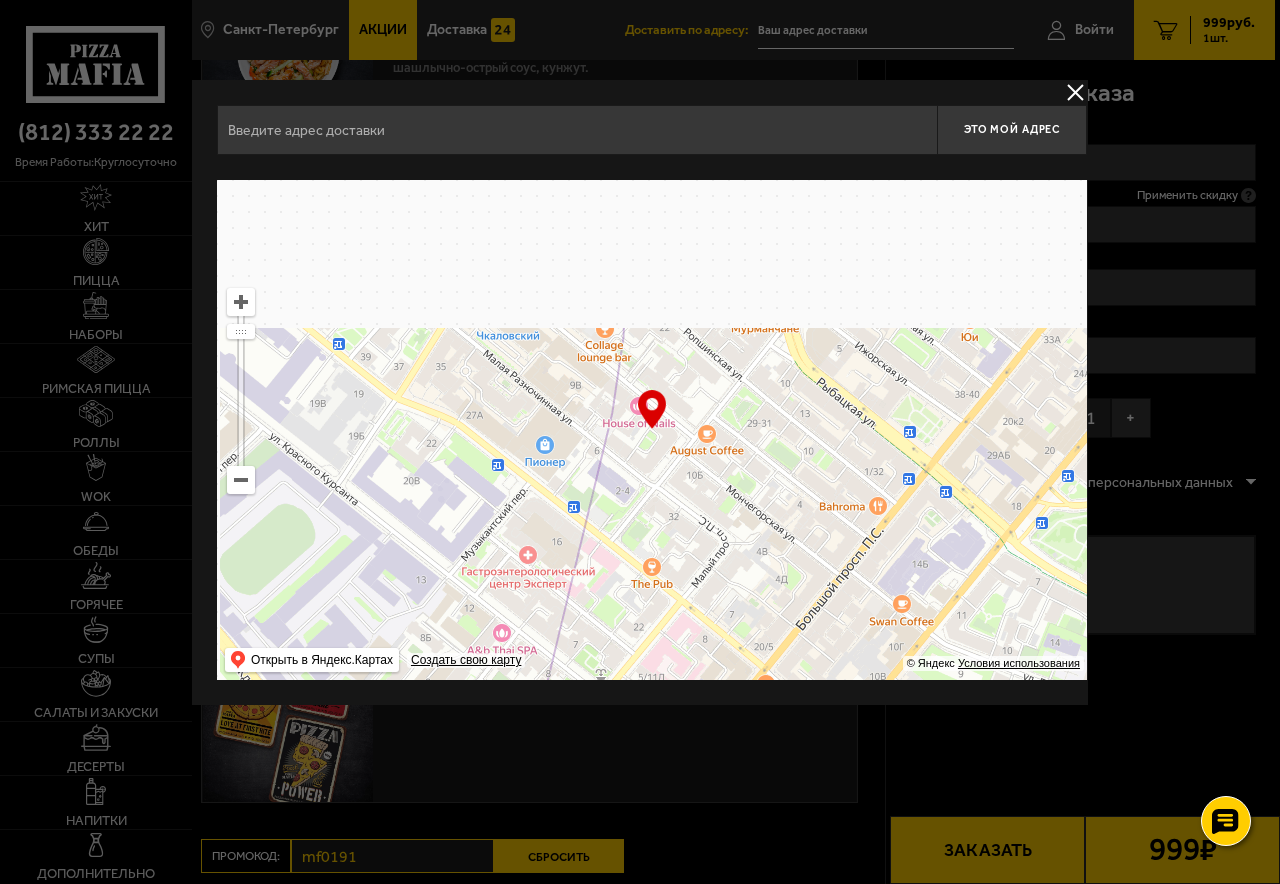 drag, startPoint x: 750, startPoint y: 341, endPoint x: 1004, endPoint y: 832, distance: 552.8083 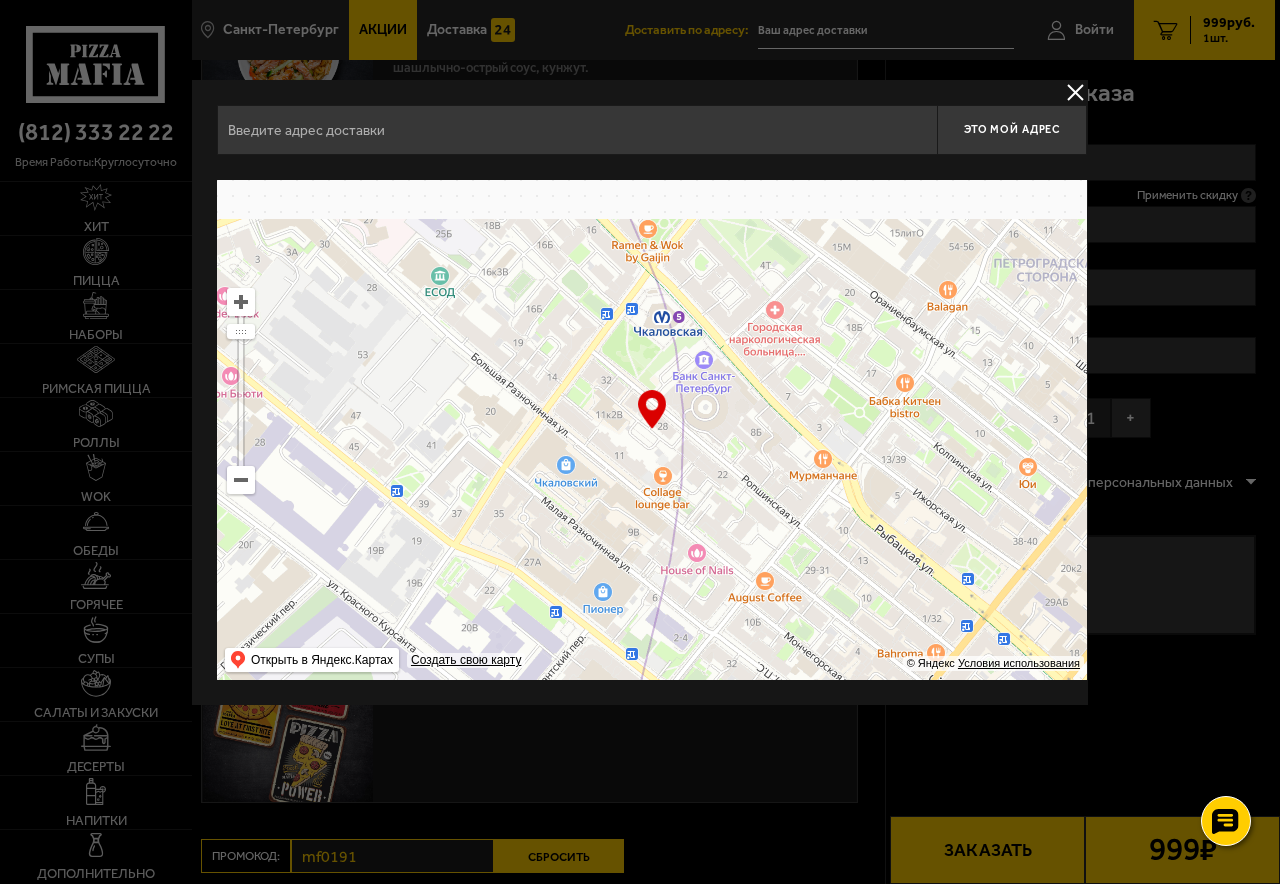 drag, startPoint x: 839, startPoint y: 332, endPoint x: 826, endPoint y: 542, distance: 210.402 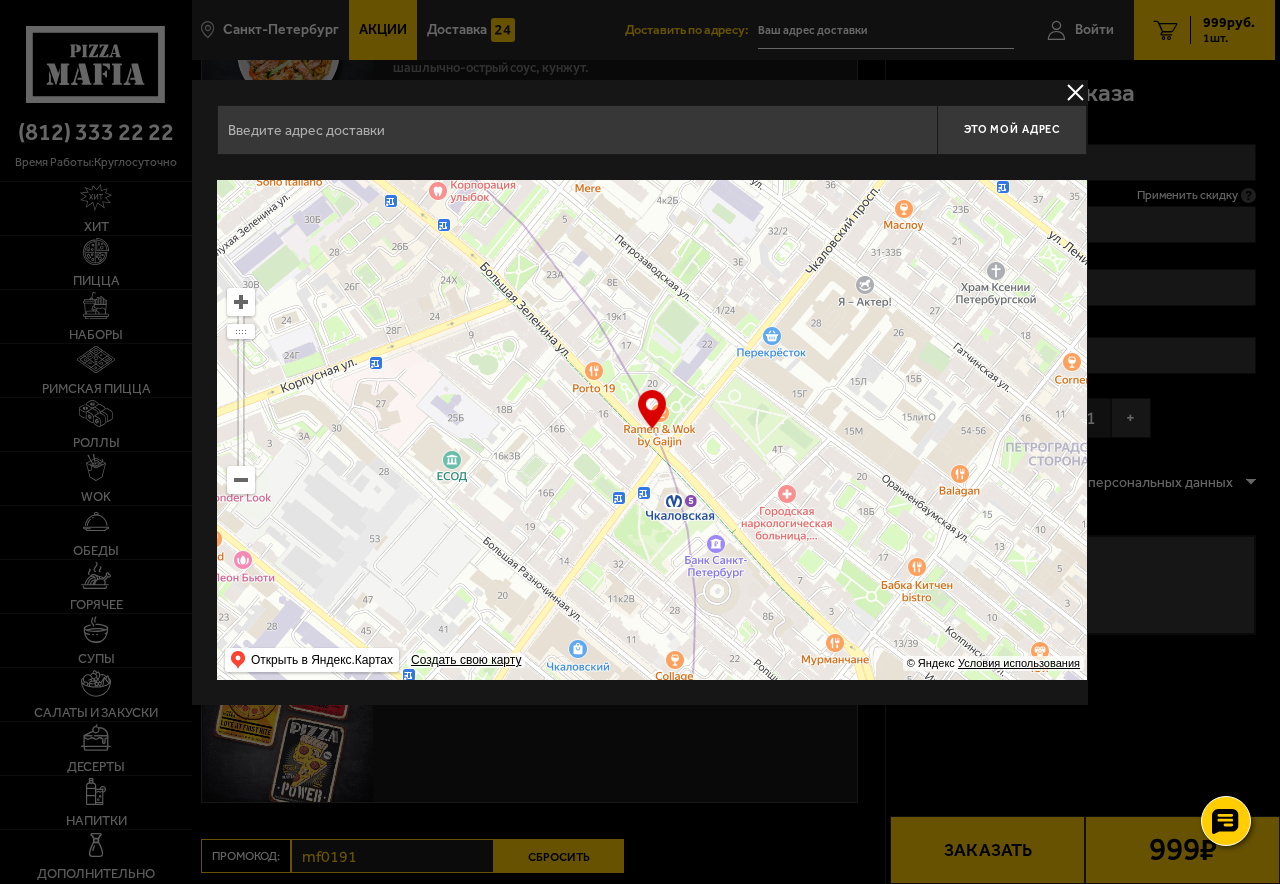 type on "Большая Зеленина улица, [NUMBER]" 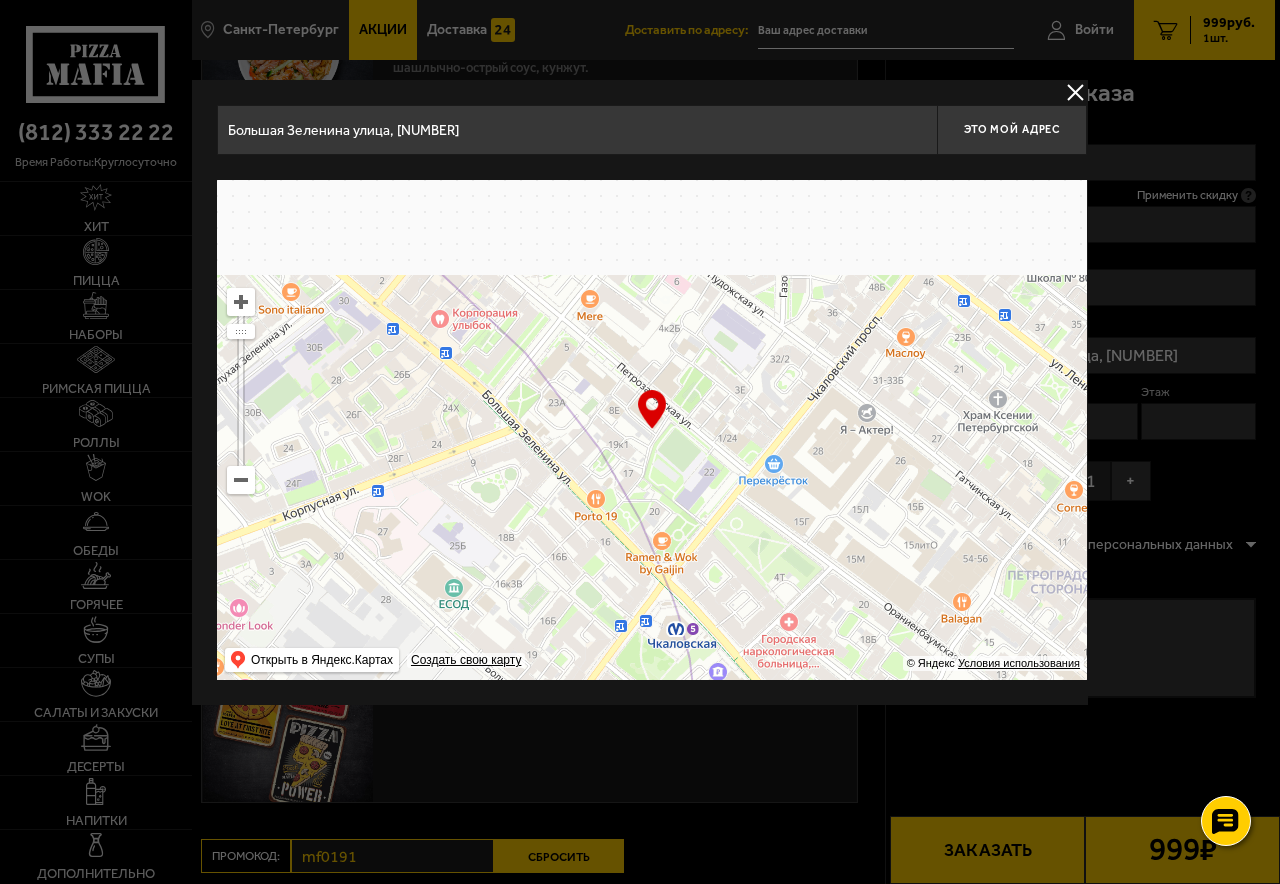 drag, startPoint x: 807, startPoint y: 389, endPoint x: 818, endPoint y: 720, distance: 331.18274 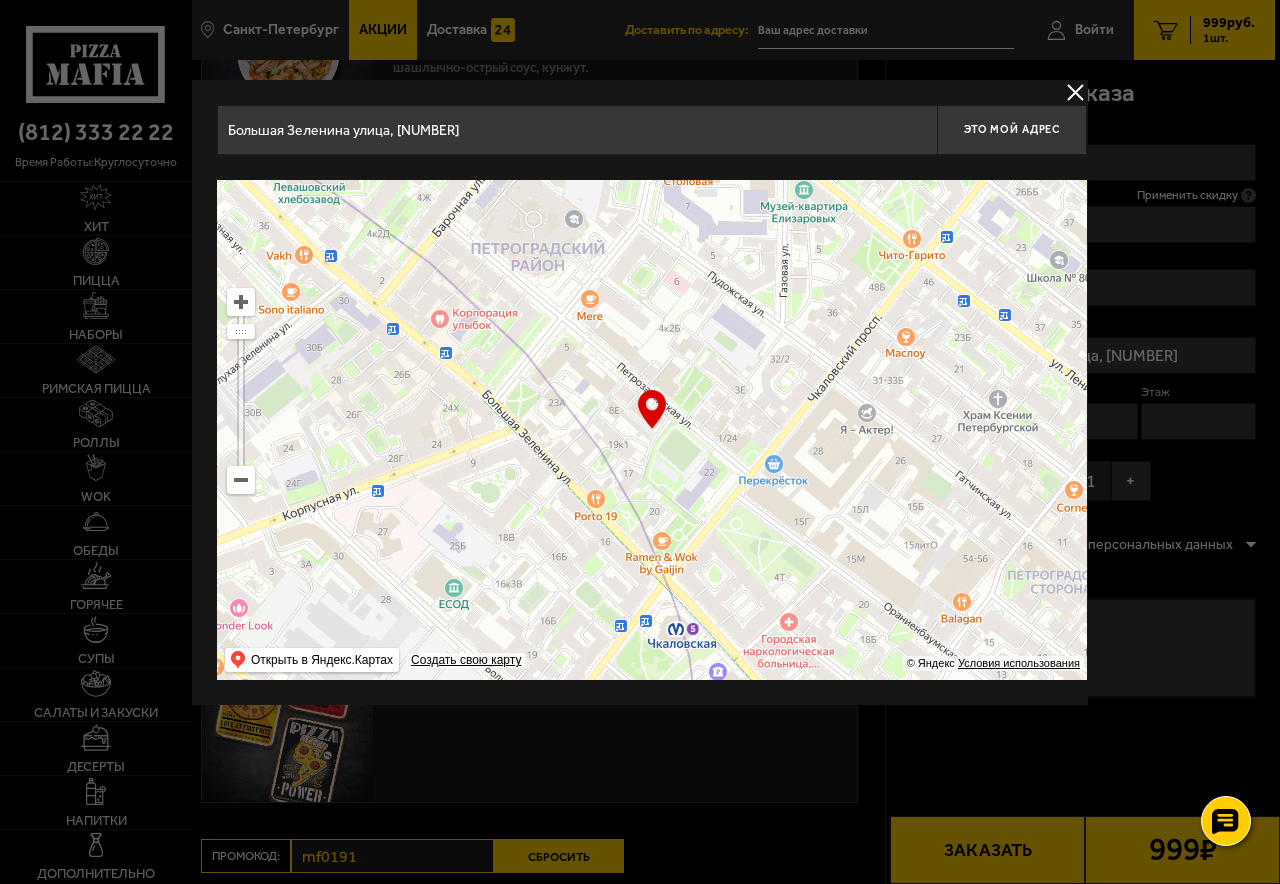 click on "Большая Зеленина улица, [NUMBER] Это мой адрес Найдите адрес перетащив карту … © Яндекс   Условия использования Открыть в Яндекс.Картах Создать свою карту" at bounding box center [652, 392] 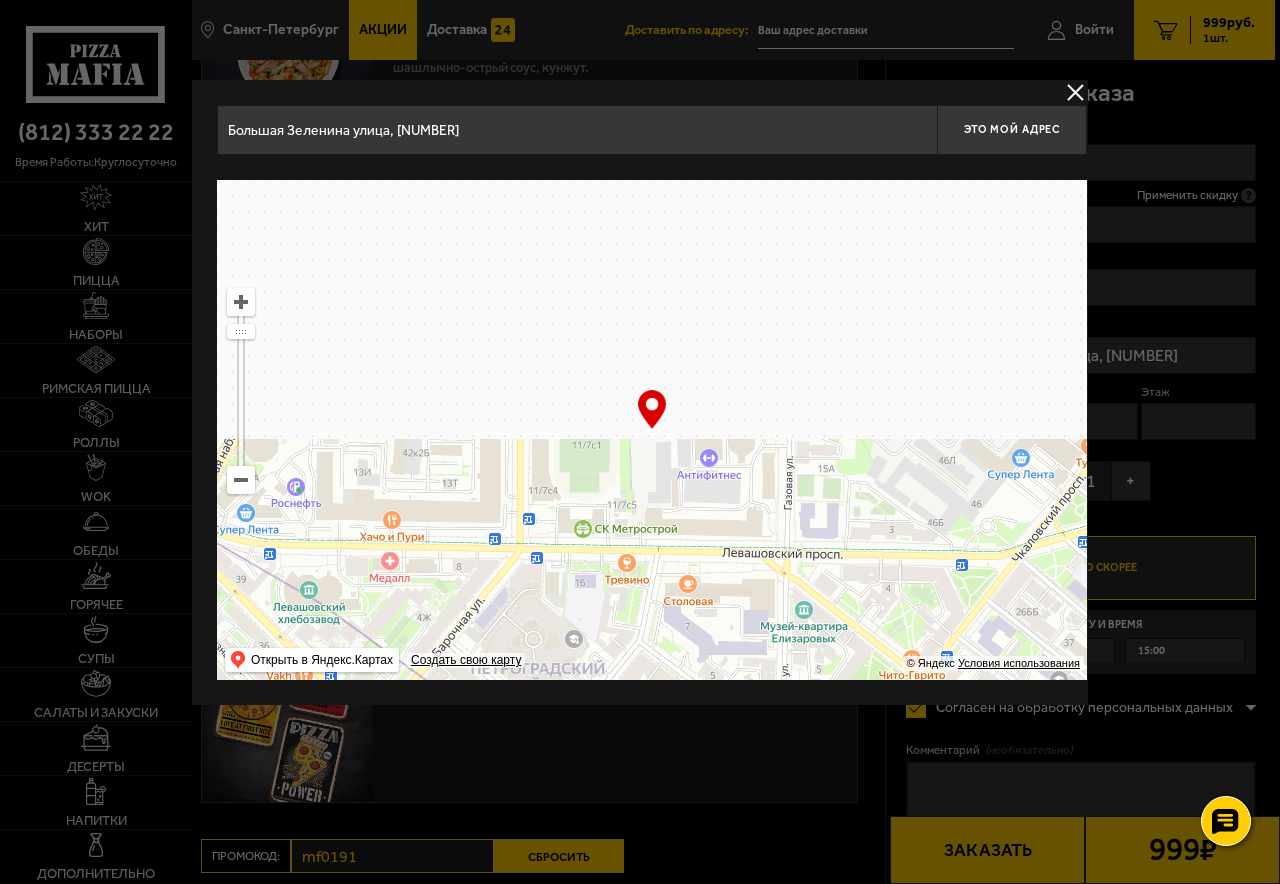 type on "Газовая улица, [NUMBER]" 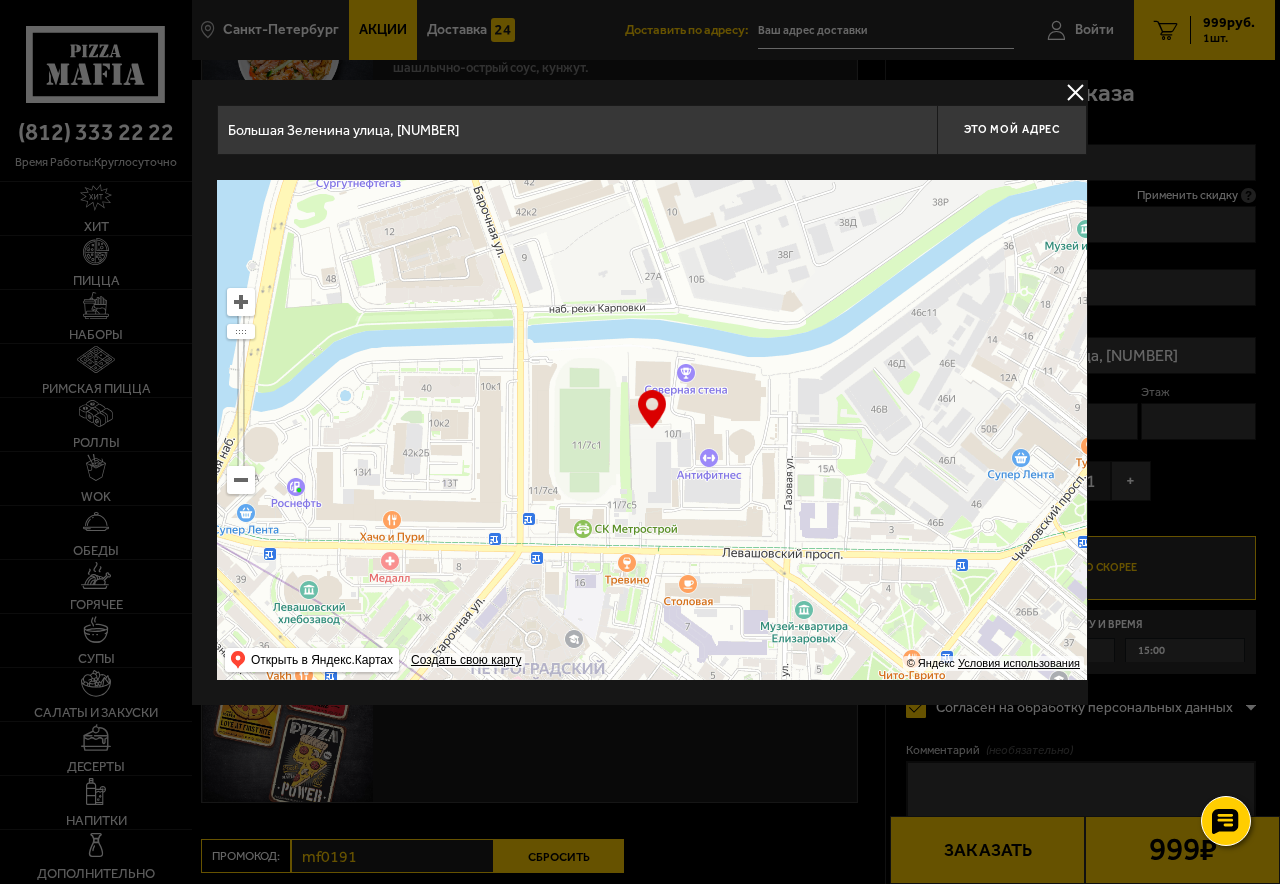 type on "Газовая улица, [NUMBER]" 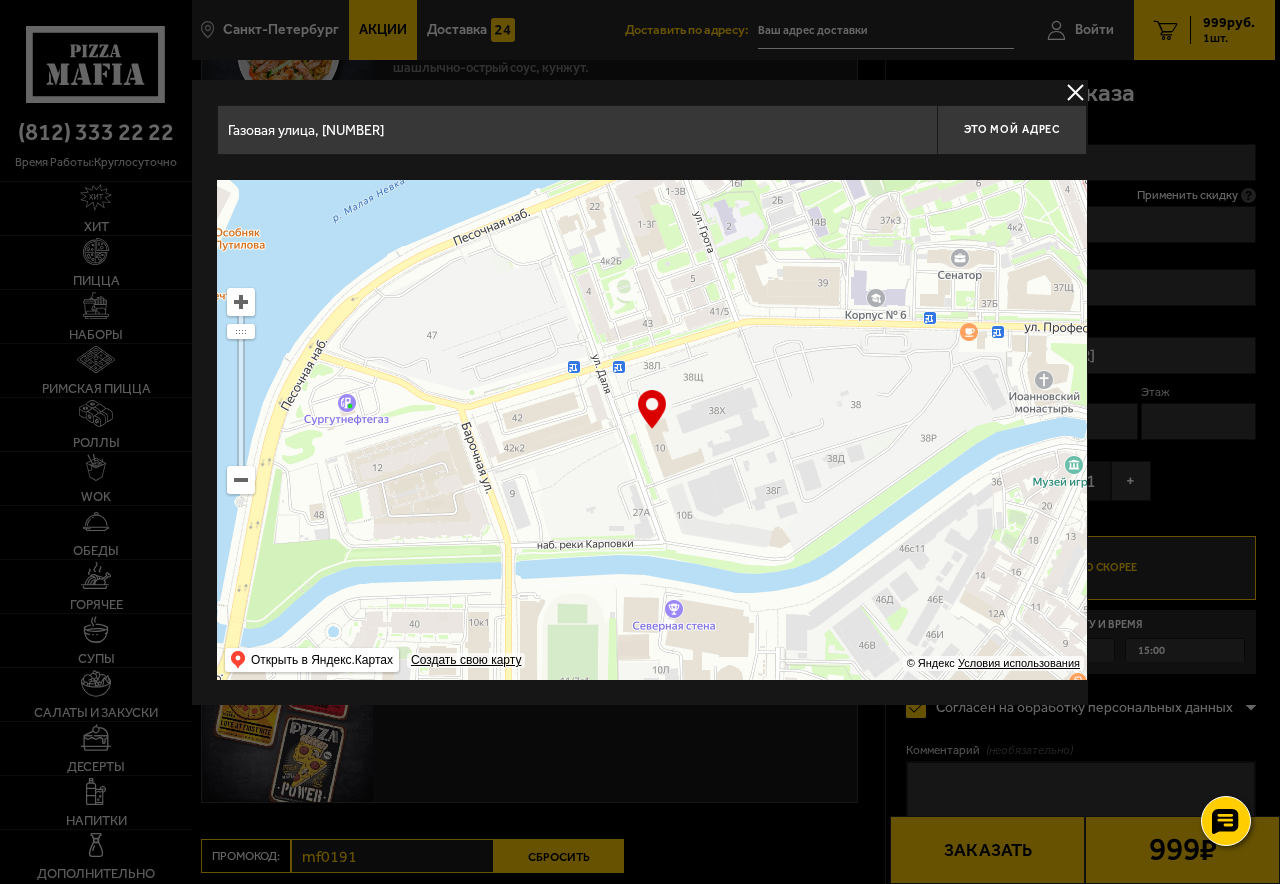drag, startPoint x: 832, startPoint y: 340, endPoint x: 818, endPoint y: 623, distance: 283.34607 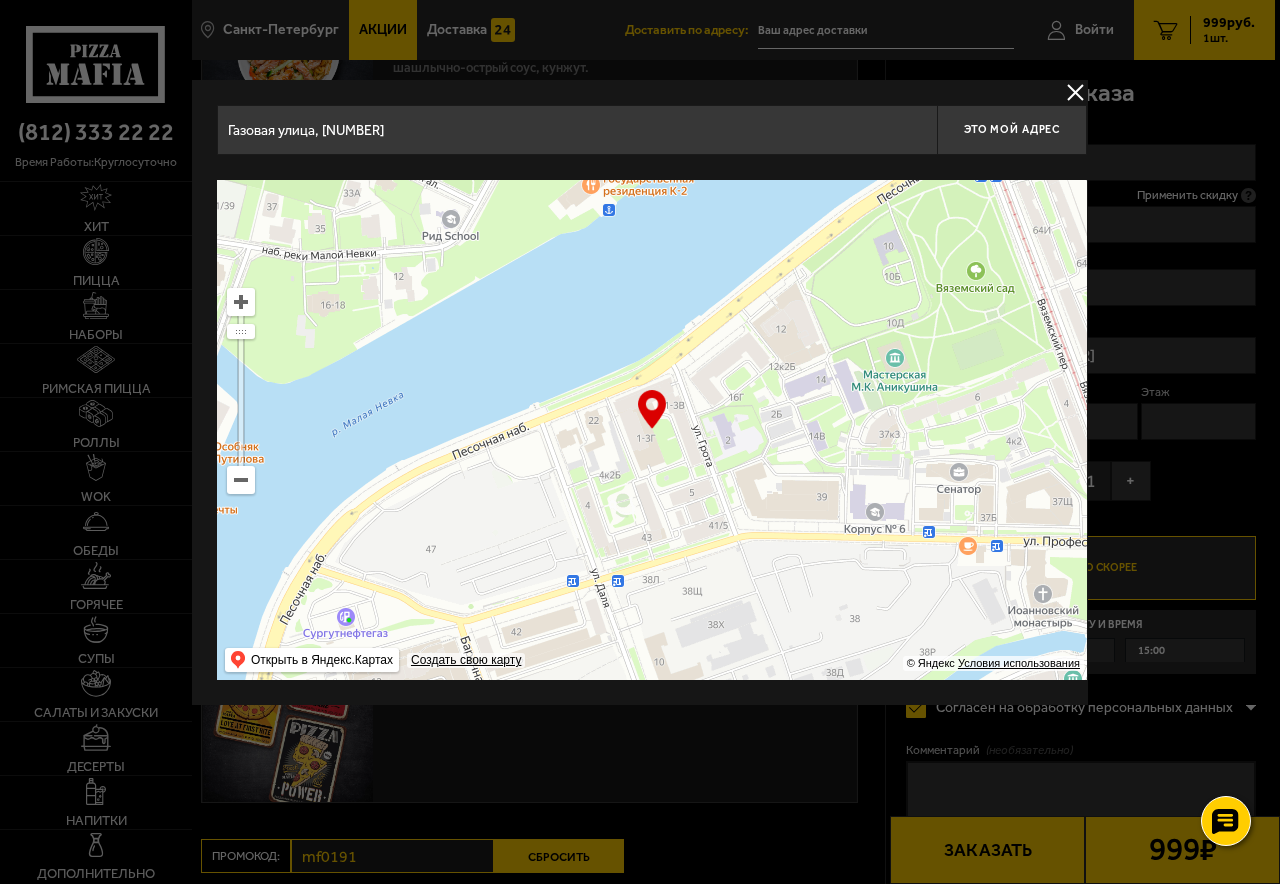 type on "улица Грота, [NUMBER]" 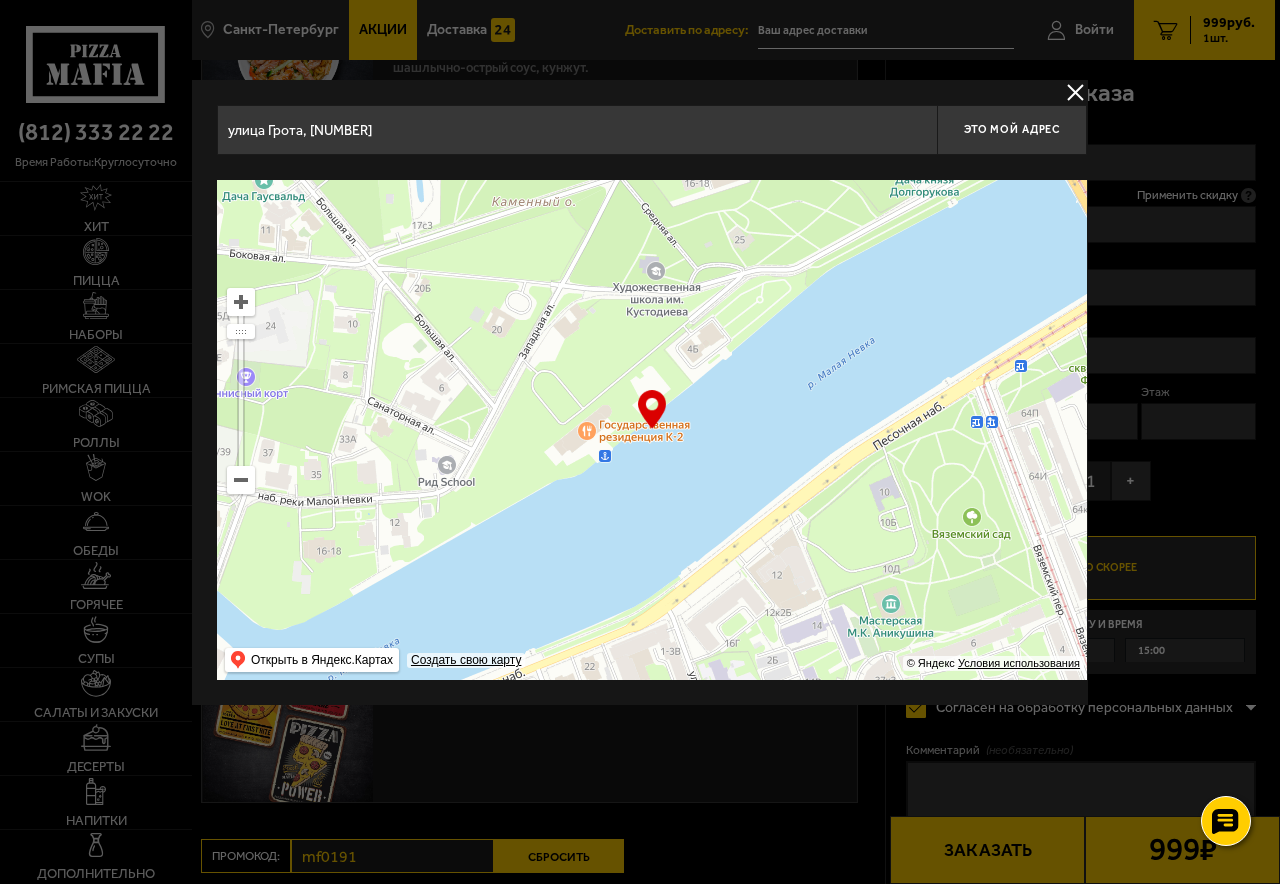 drag, startPoint x: 774, startPoint y: 416, endPoint x: 770, endPoint y: 681, distance: 265.03018 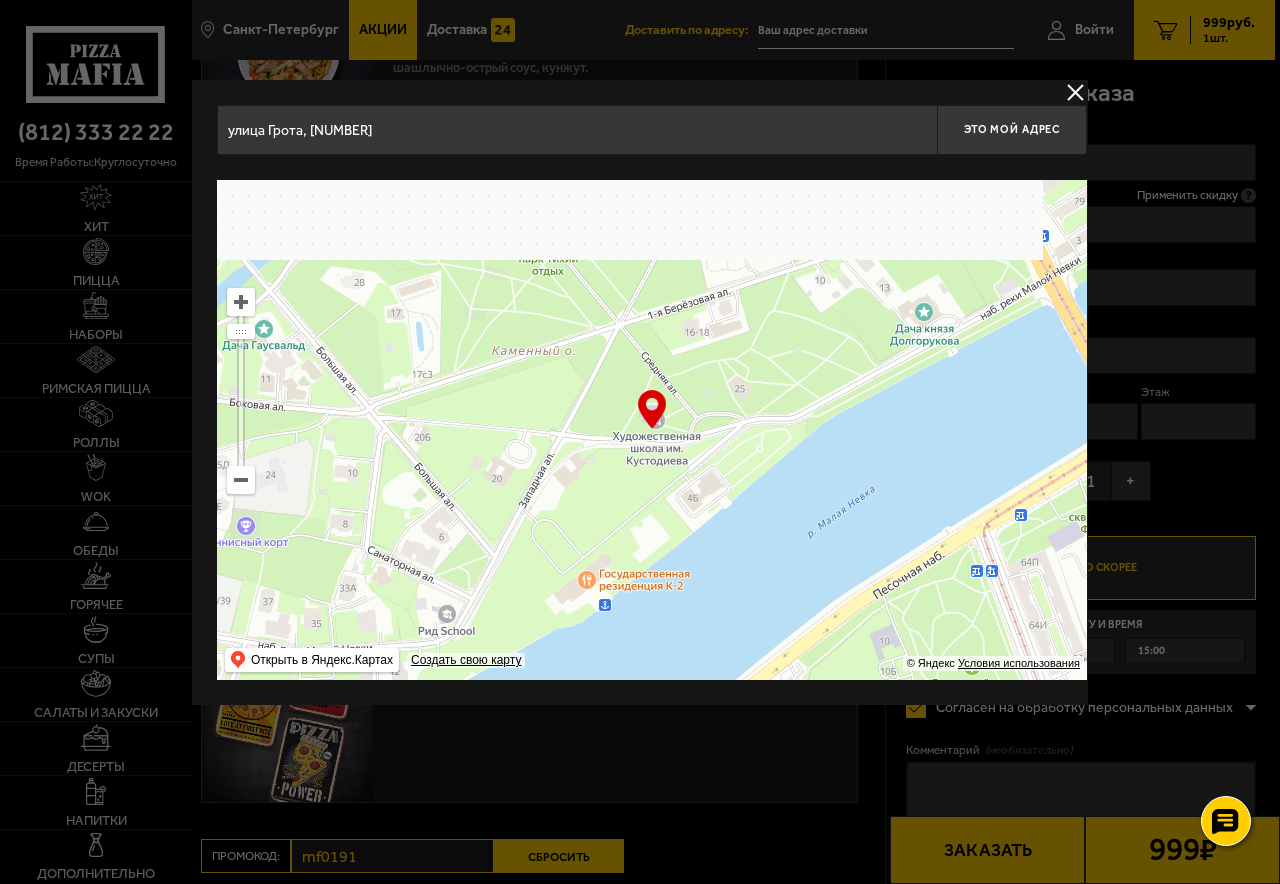 type on "Боковая аллея, [NUMBER]" 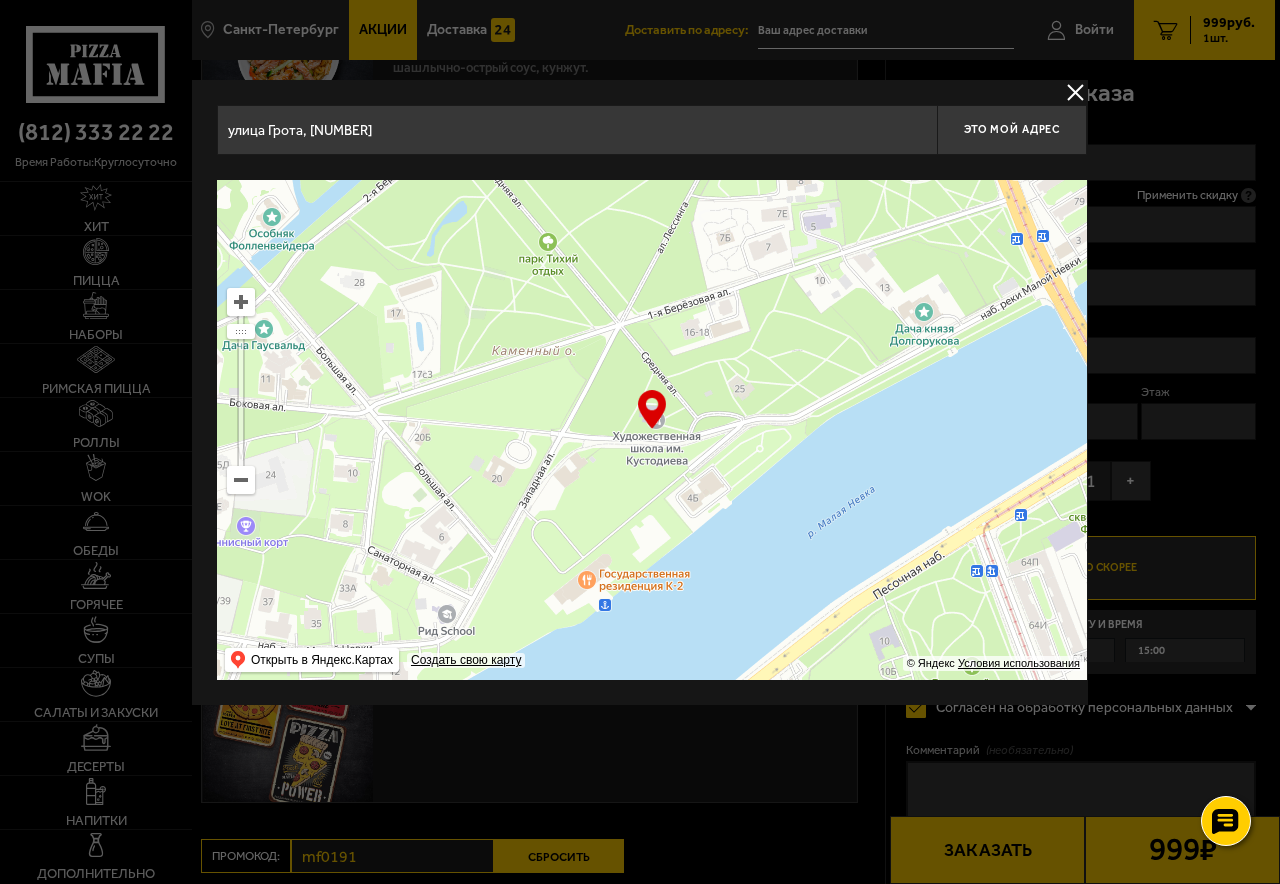 type on "Боковая аллея, [NUMBER]" 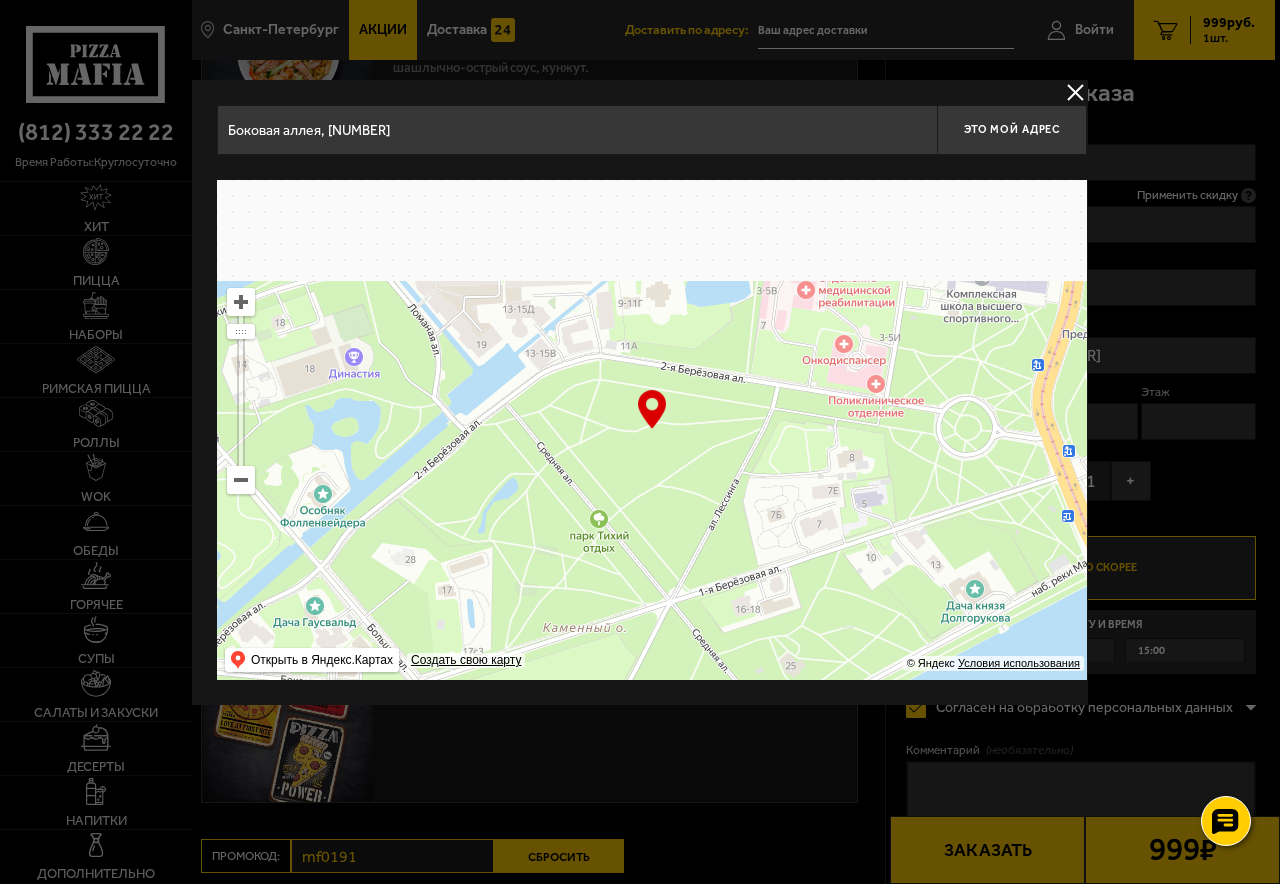 drag, startPoint x: 787, startPoint y: 304, endPoint x: 841, endPoint y: 688, distance: 387.7783 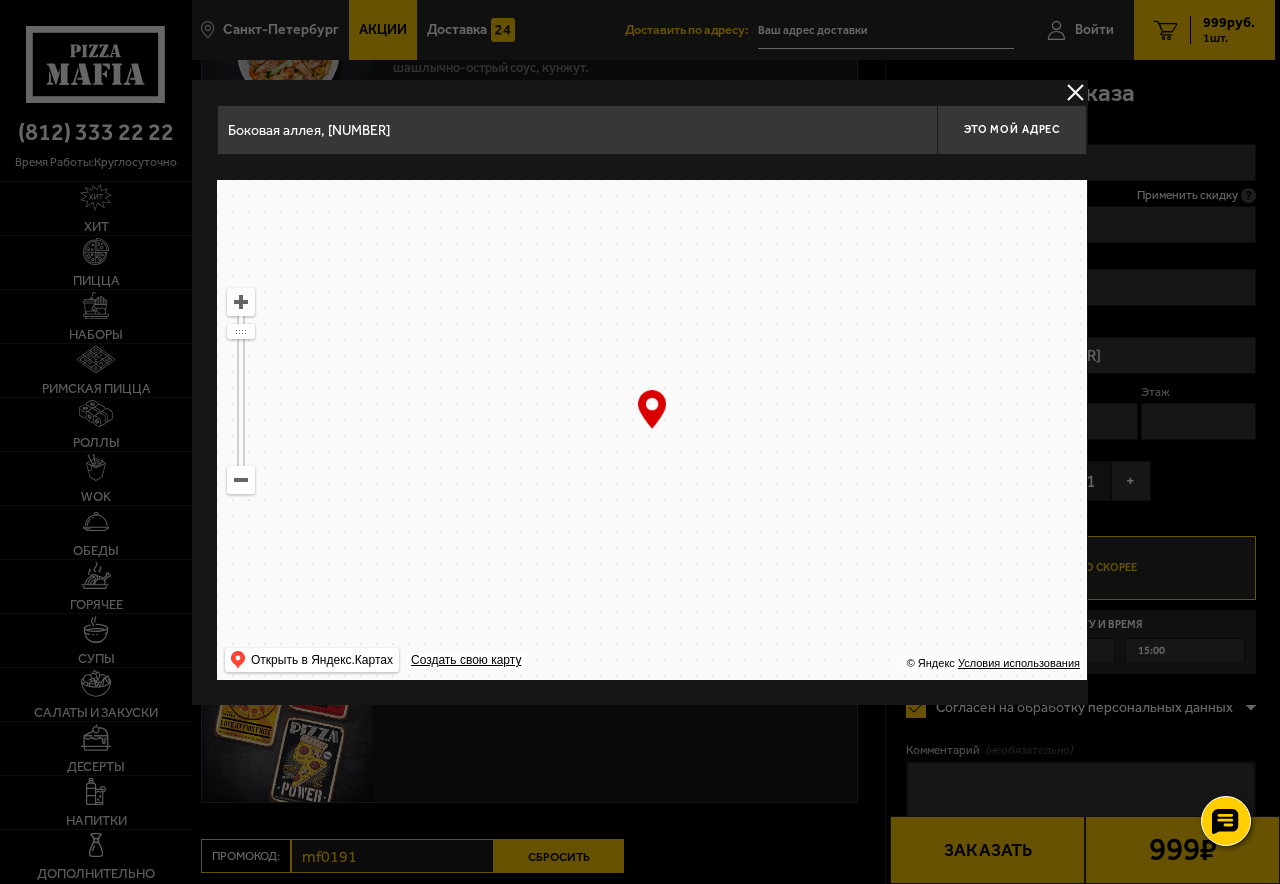 drag, startPoint x: 826, startPoint y: 260, endPoint x: 815, endPoint y: 786, distance: 526.115 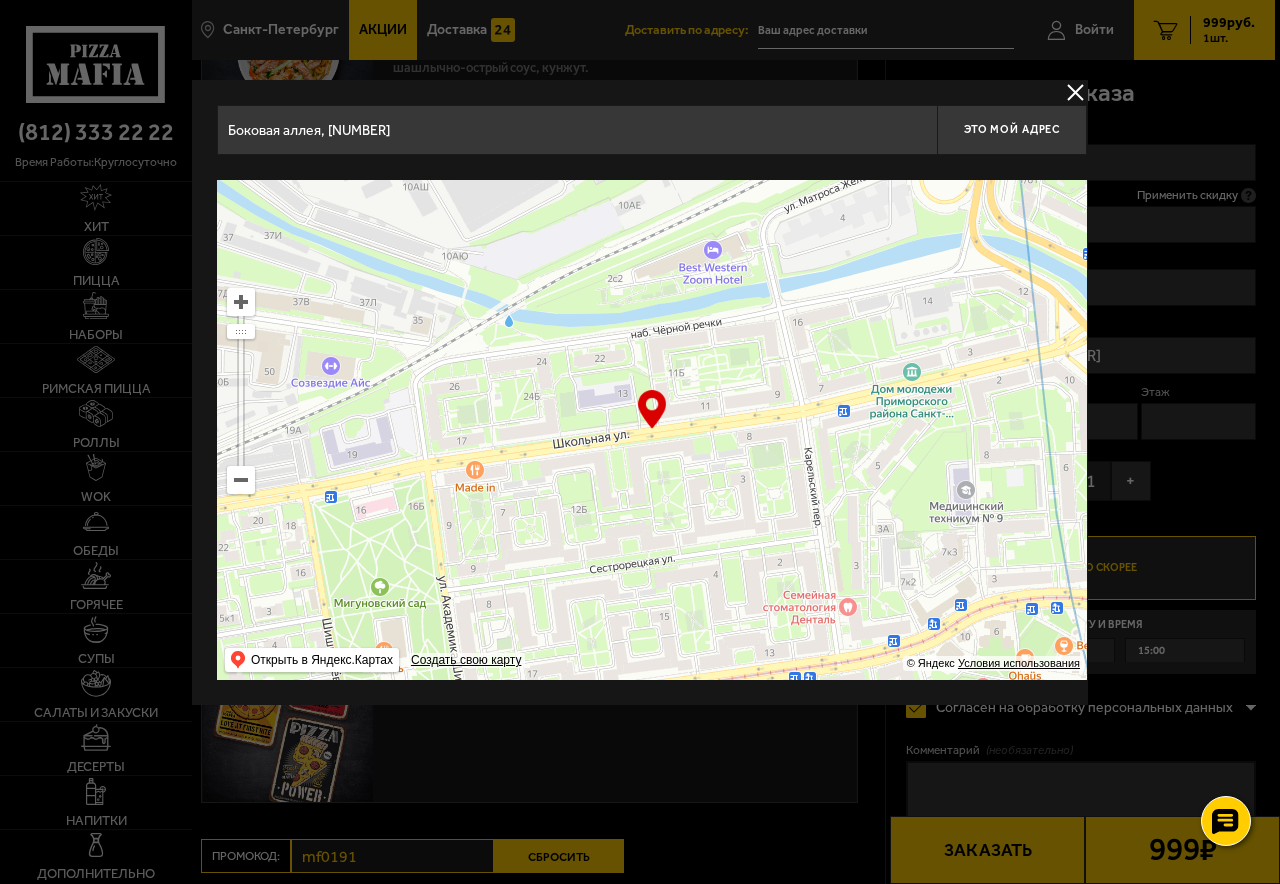click on "[CITY] Все Акции Доставка Личный кабинет Акции Доставка Доставить по адресу: Войти 1 999  руб. 1  шт. [CITY] Все Акции Доставка Личный кабинет Акции Доставка Боковая аллея, [NUMBER] Это мой адрес Найдите адрес перетащив карту … © Яндекс   Условия использования Открыть в Яндекс.Картах Создать свою карту Ваш заказ Очистить корзину Доставка еды  -  Корзина Беатриче   850   г  . Пепперони 25 см (тонкое тесто), Фермерская 25 см (тонкое тесто), Пикантный цыплёнок сулугуни 25 см (тонкое тесто). − 1 + 999  ₽ 1507 ₽ − 1 + 999  ₽ 1507 ₽ 0 0 Подарки Беатриче за 999 р. Отказаться 229  ₽" at bounding box center (733, -78) 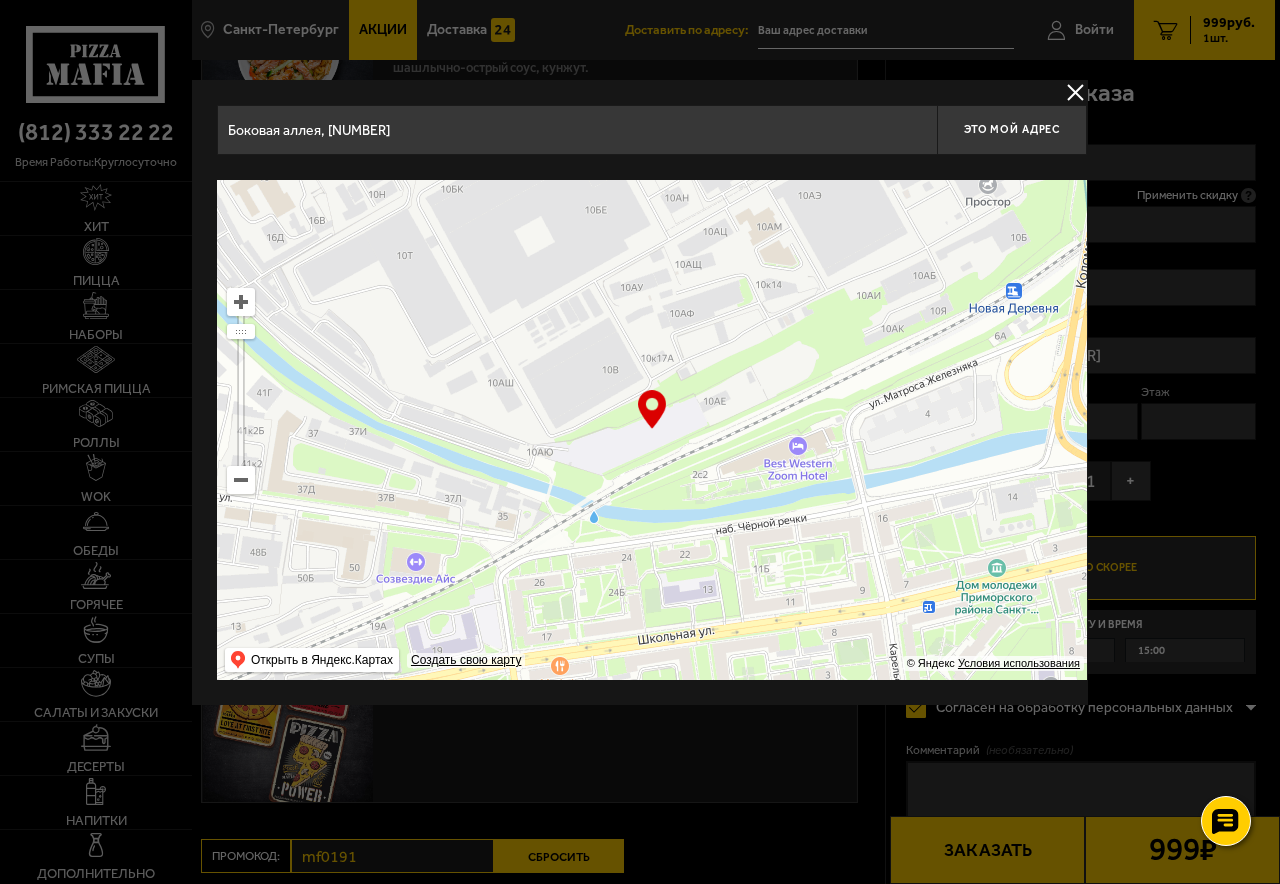 drag, startPoint x: 713, startPoint y: 355, endPoint x: 796, endPoint y: 562, distance: 223.02017 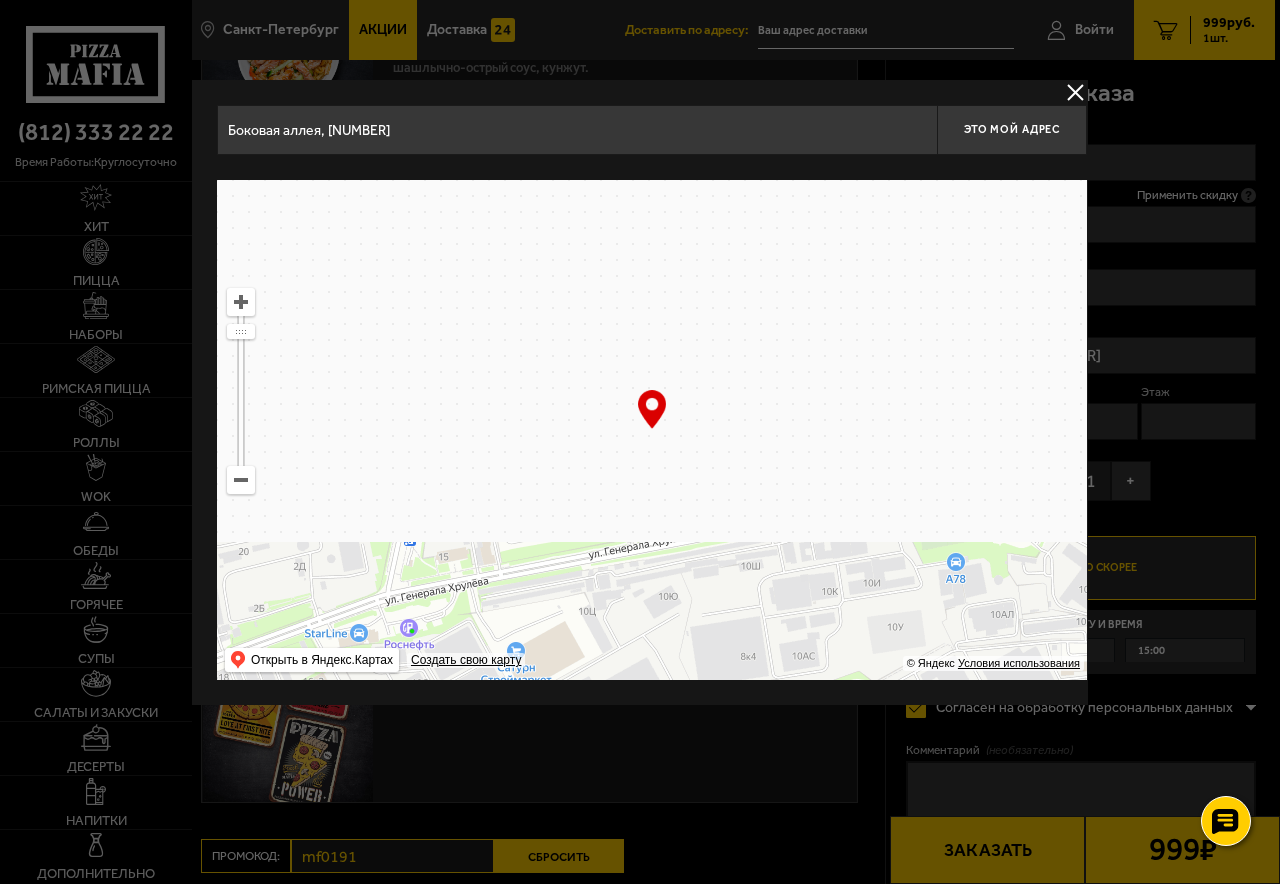 drag, startPoint x: 718, startPoint y: 306, endPoint x: 771, endPoint y: 876, distance: 572.45874 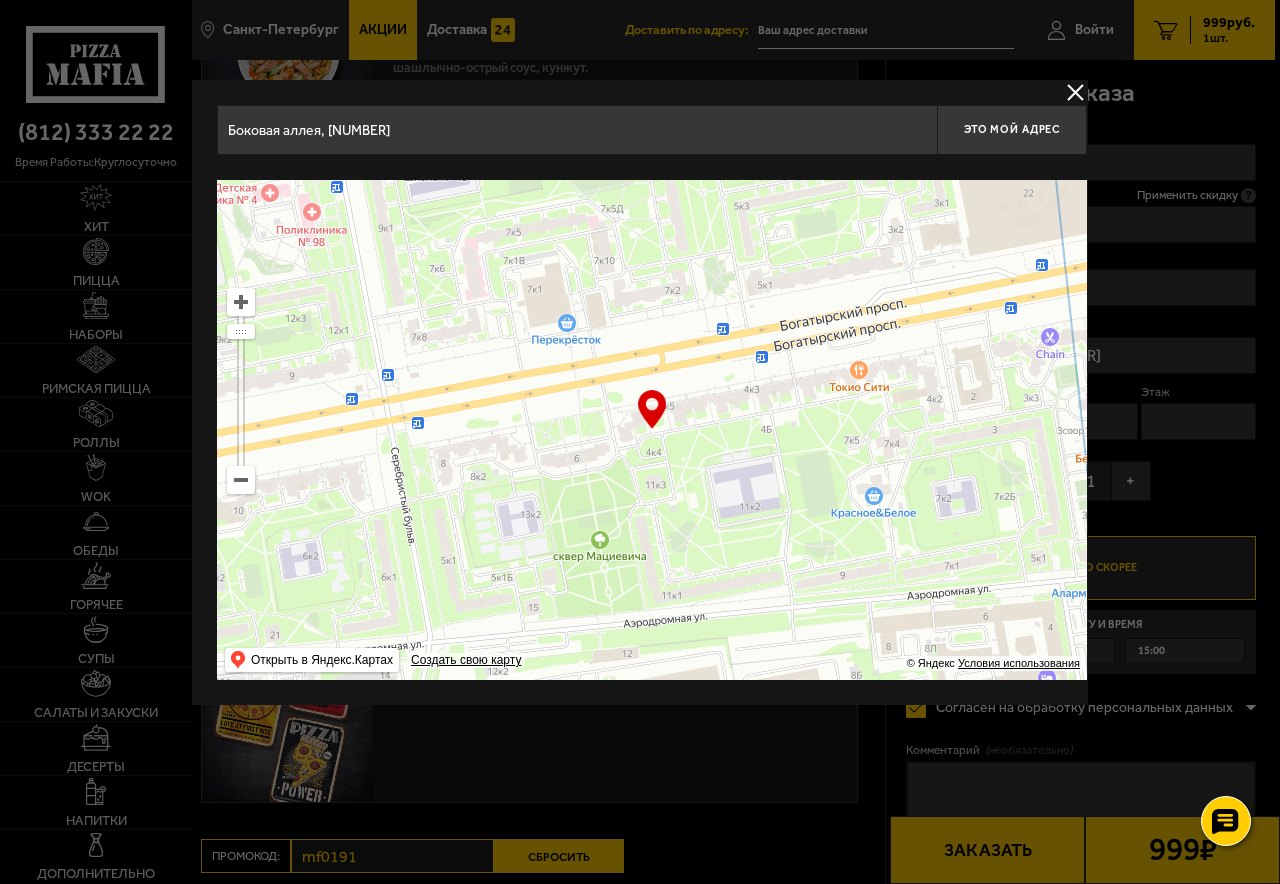 type on "Богатырский проспект, [NUMBER]" 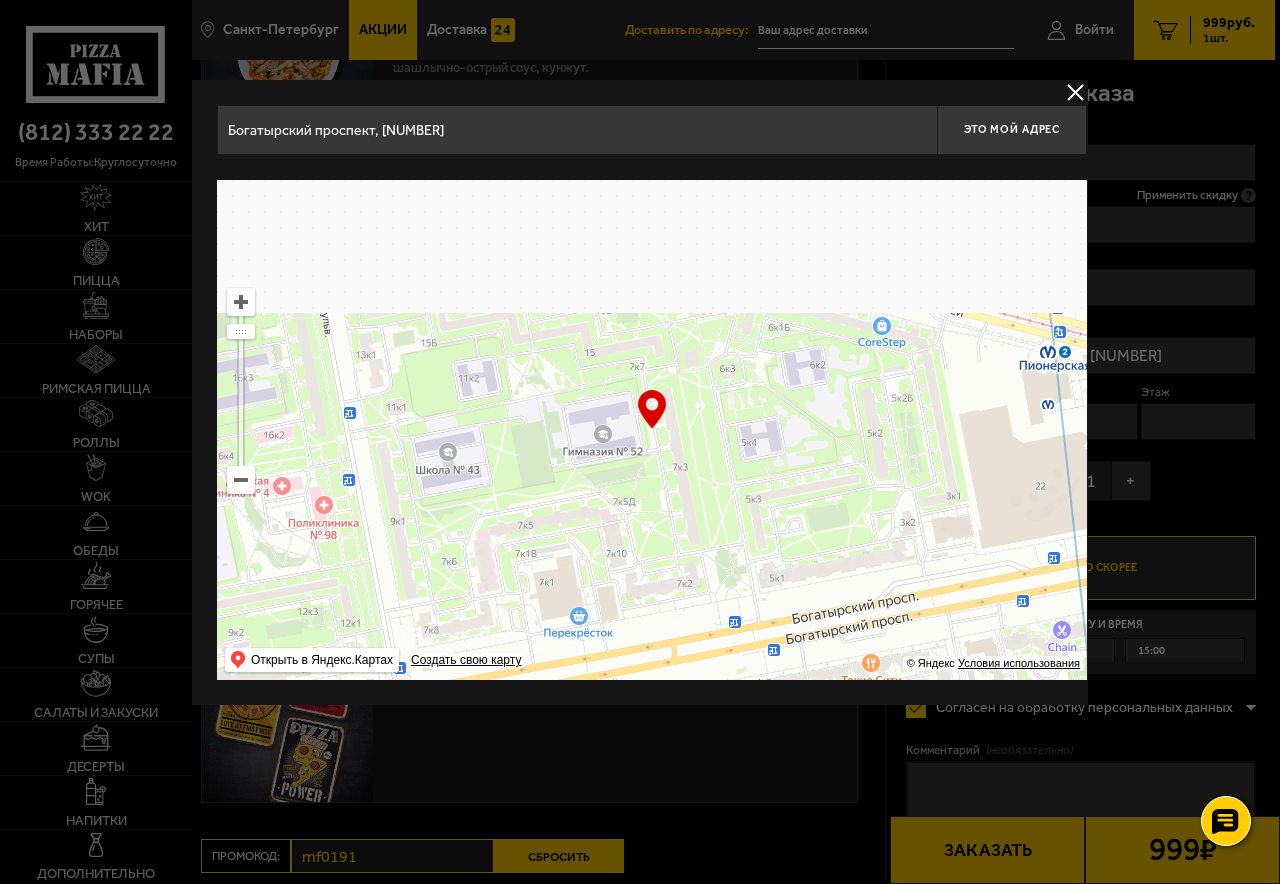 drag, startPoint x: 726, startPoint y: 470, endPoint x: 745, endPoint y: 660, distance: 190.94763 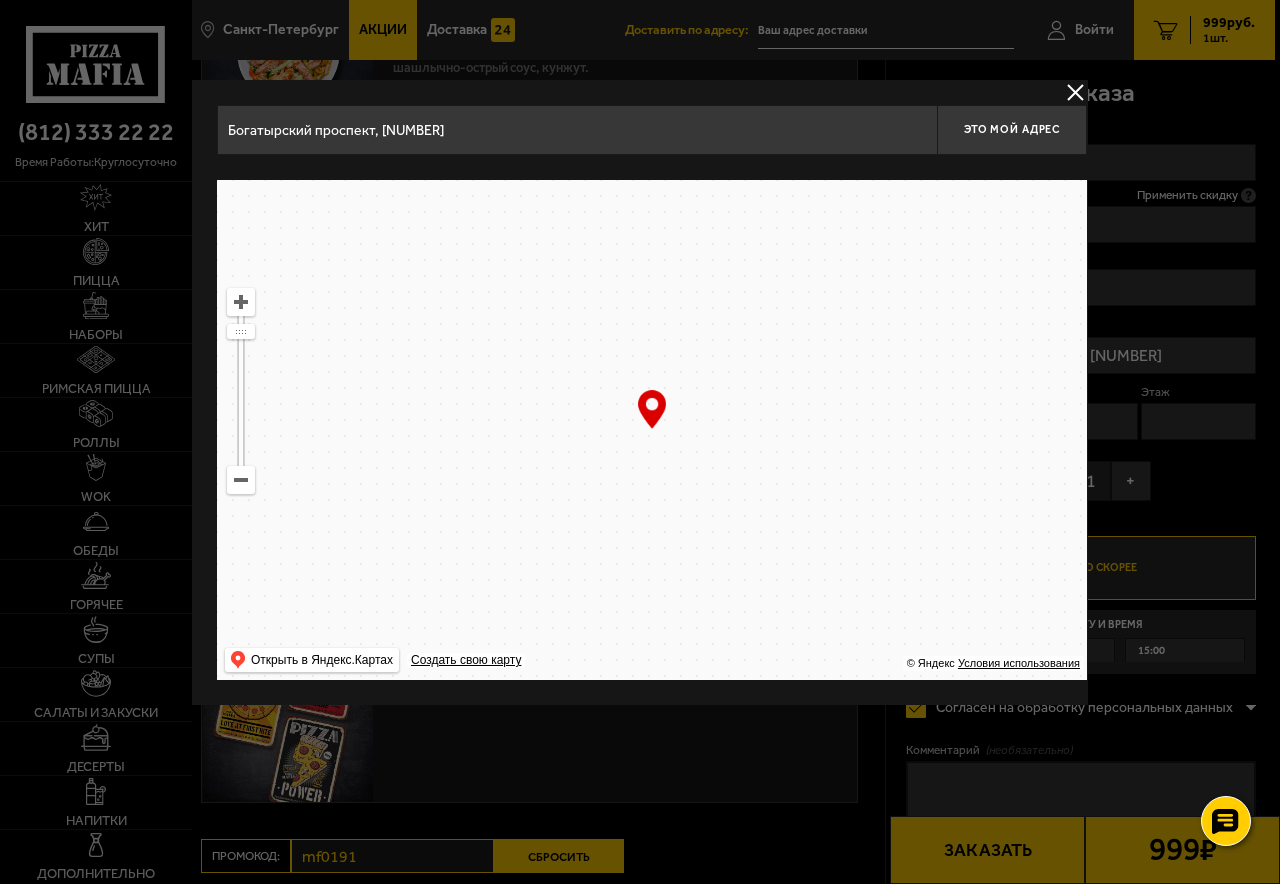 drag, startPoint x: 664, startPoint y: 459, endPoint x: 1112, endPoint y: 700, distance: 508.70914 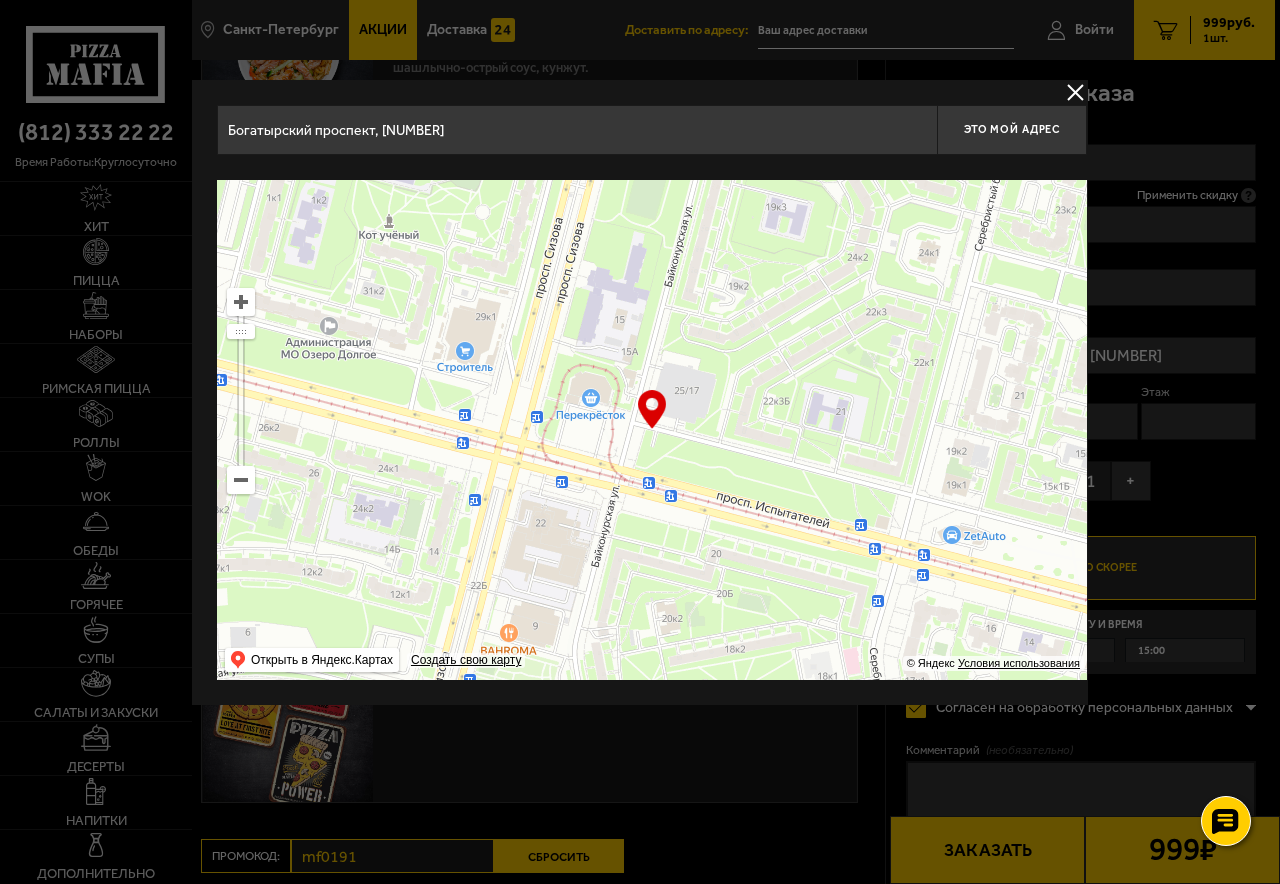 click on "[CITY] Все Акции Доставка Личный кабинет Акции Доставка Доставить по адресу: Войти 1 999  руб. 1  шт. [CITY] Все Акции Доставка Личный кабинет Акции Доставка Богатырский проспект, [NUMBER] Это мой адрес Найдите адрес перетащив карту … © Яндекс   Условия использования Открыть в Яндекс.Картах Создать свою карту Ваш заказ Очистить корзину Доставка еды  -  Корзина Беатриче   850   г  . Пепперони 25 см (тонкое тесто), Фермерская 25 см (тонкое тесто), Пикантный цыплёнок сулугуни 25 см (тонкое тесто). − 1 + 999  ₽ 1507 ₽ − 1 + 999  ₽ 1507 ₽ 0 0 Подарки Беатриче за 999 р. Скрыть" at bounding box center [733, -78] 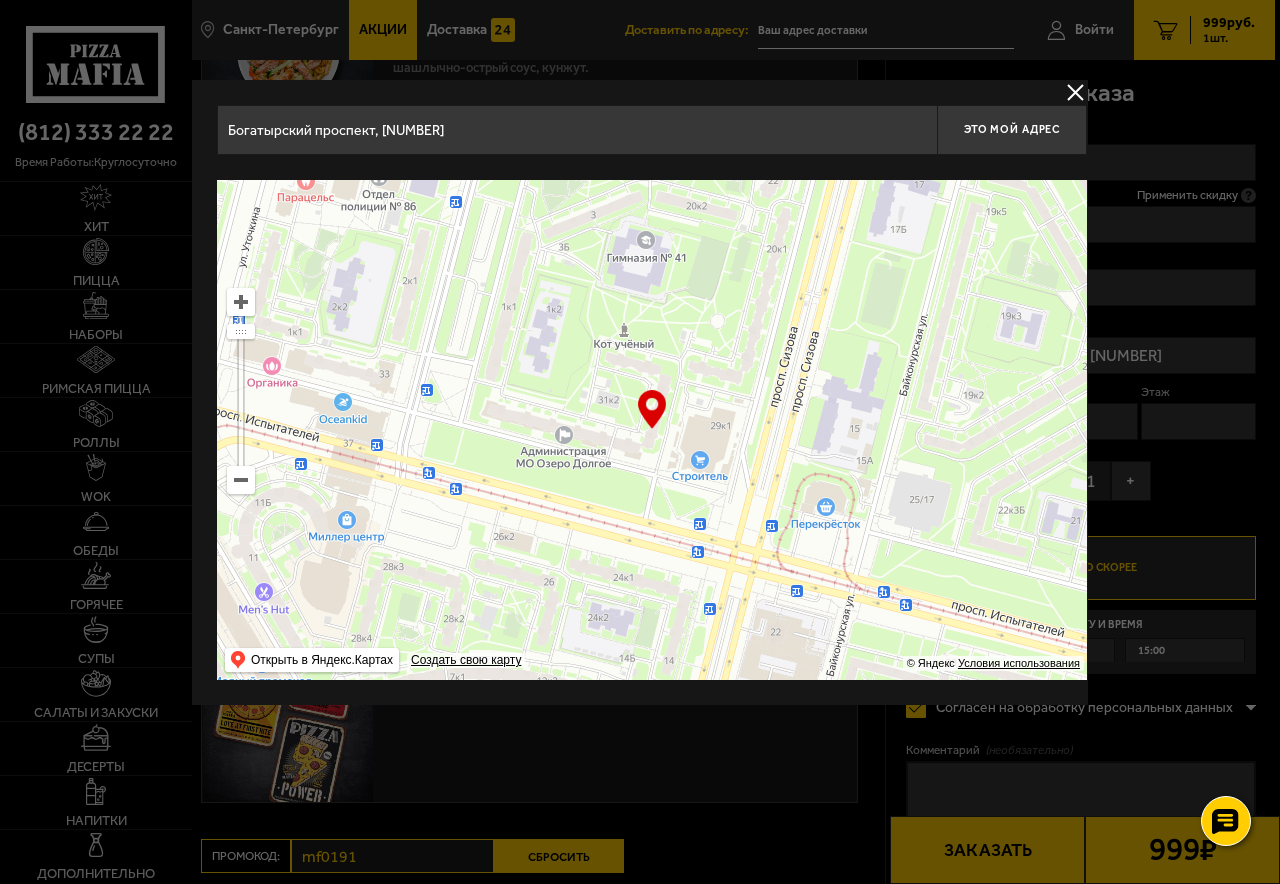 drag, startPoint x: 648, startPoint y: 552, endPoint x: 830, endPoint y: 630, distance: 198.0101 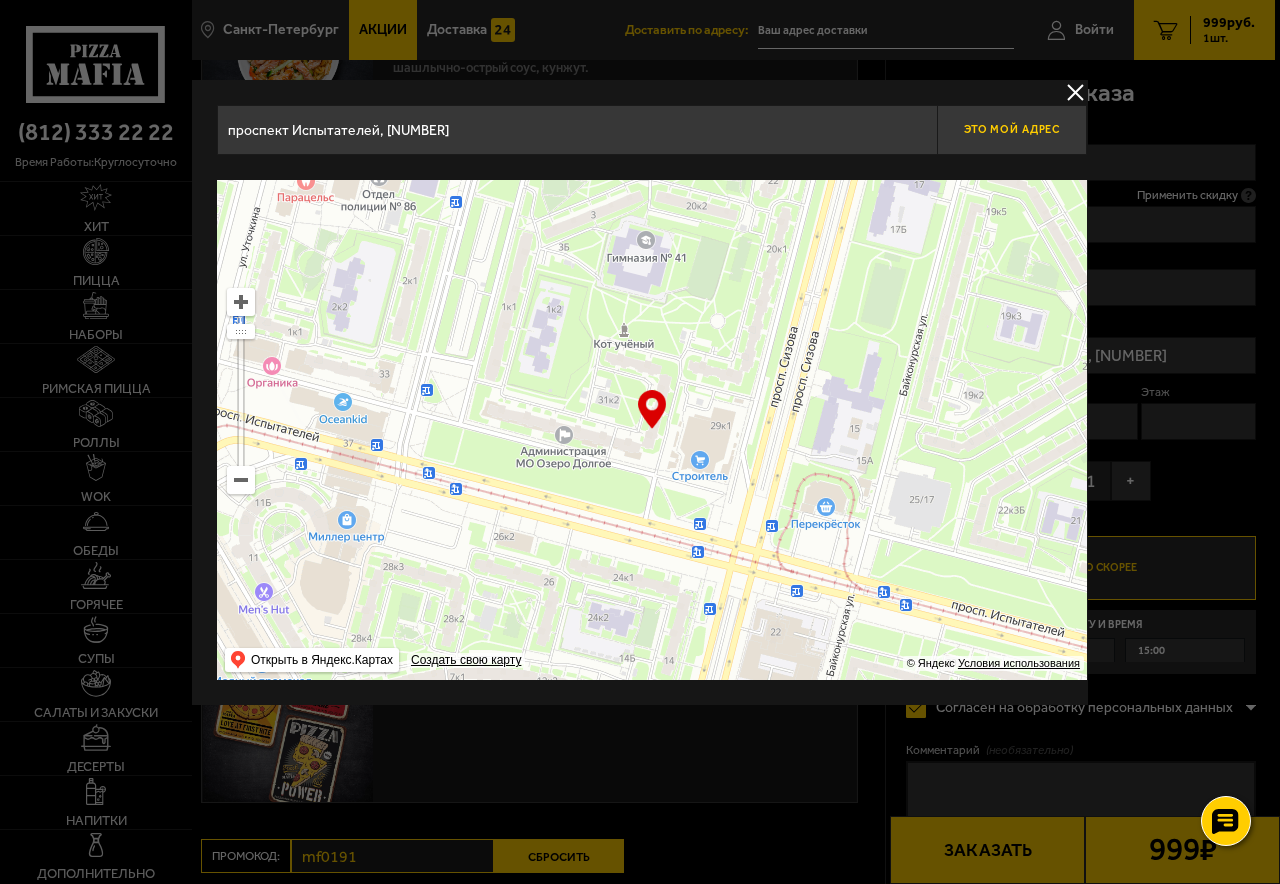 click on "Это мой адрес" at bounding box center (1012, 129) 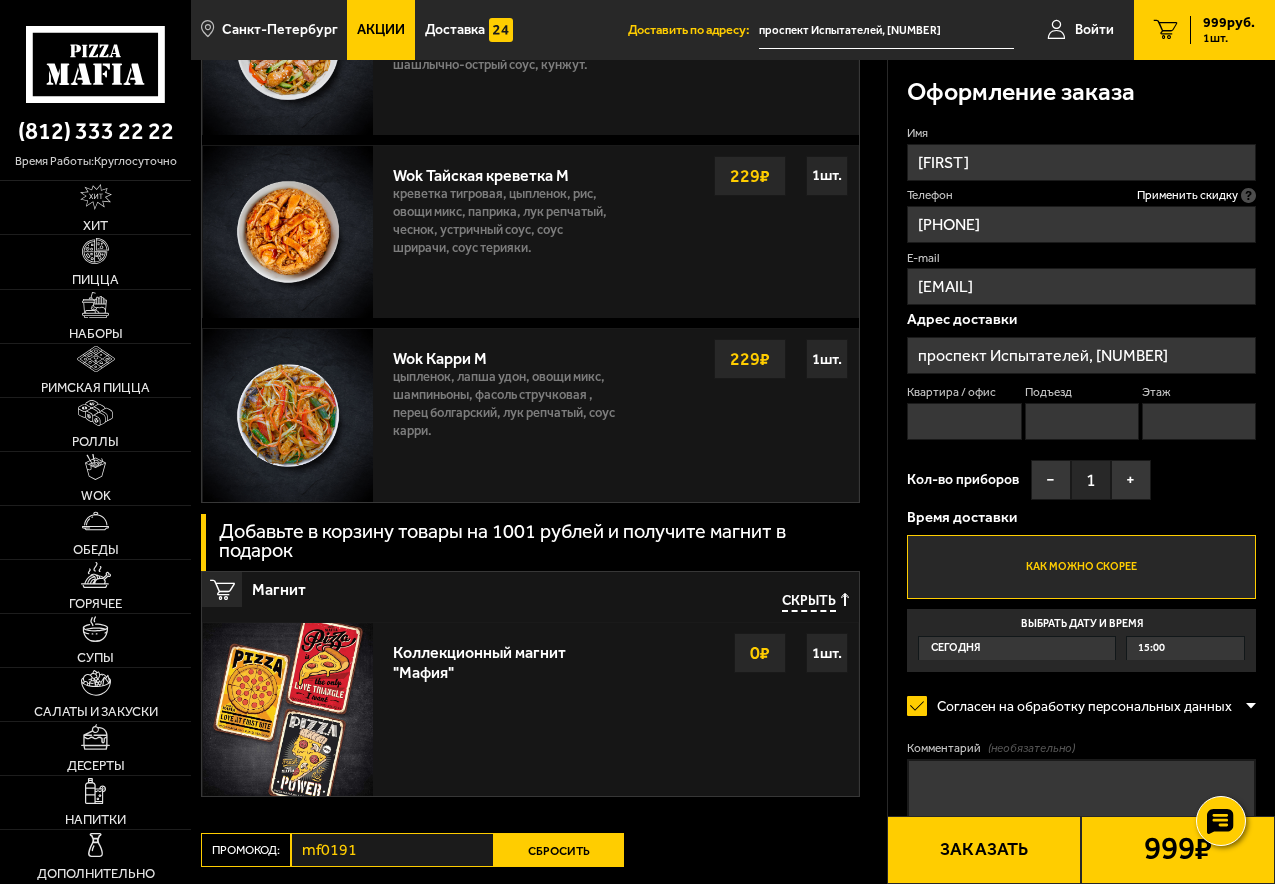 click on "Квартира / офис" at bounding box center [964, 421] 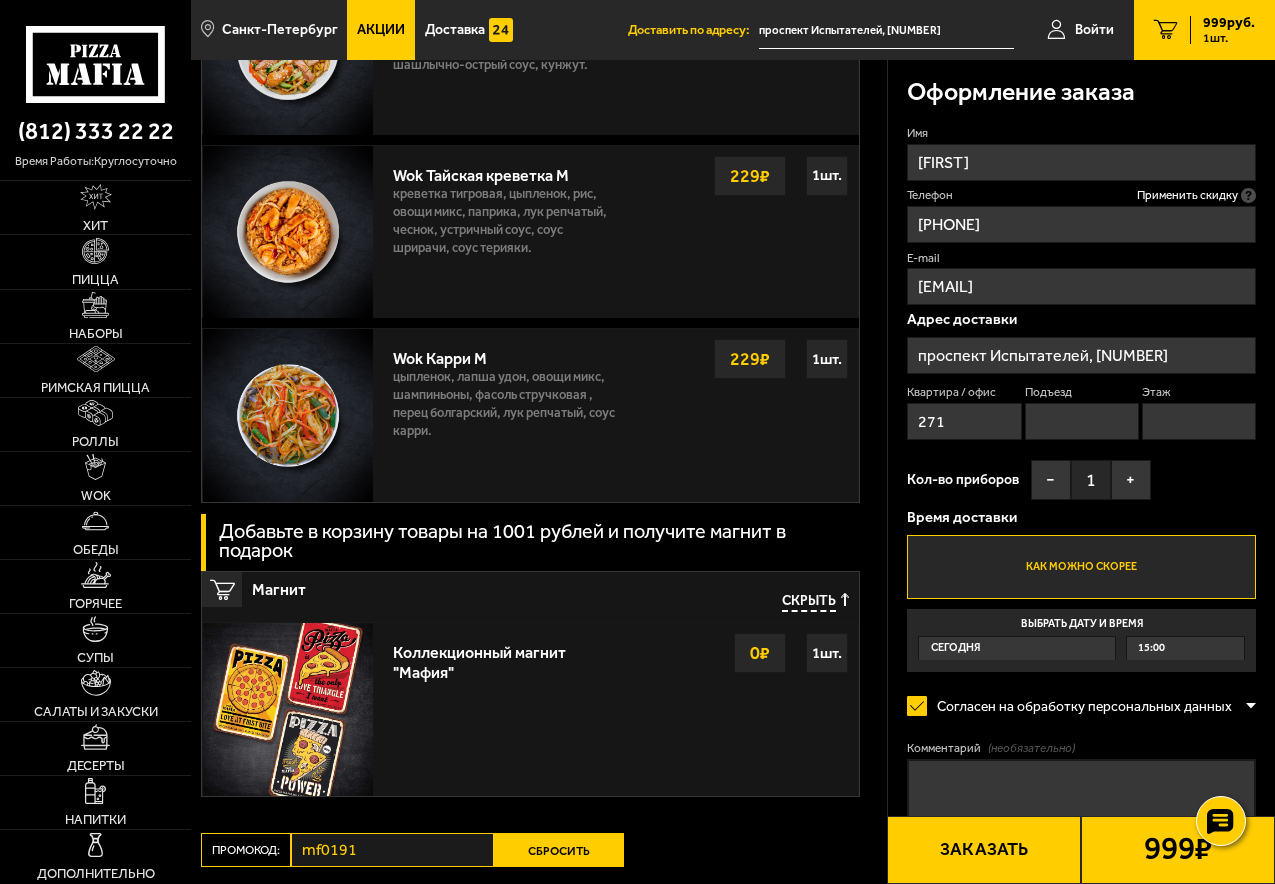 type on "5" 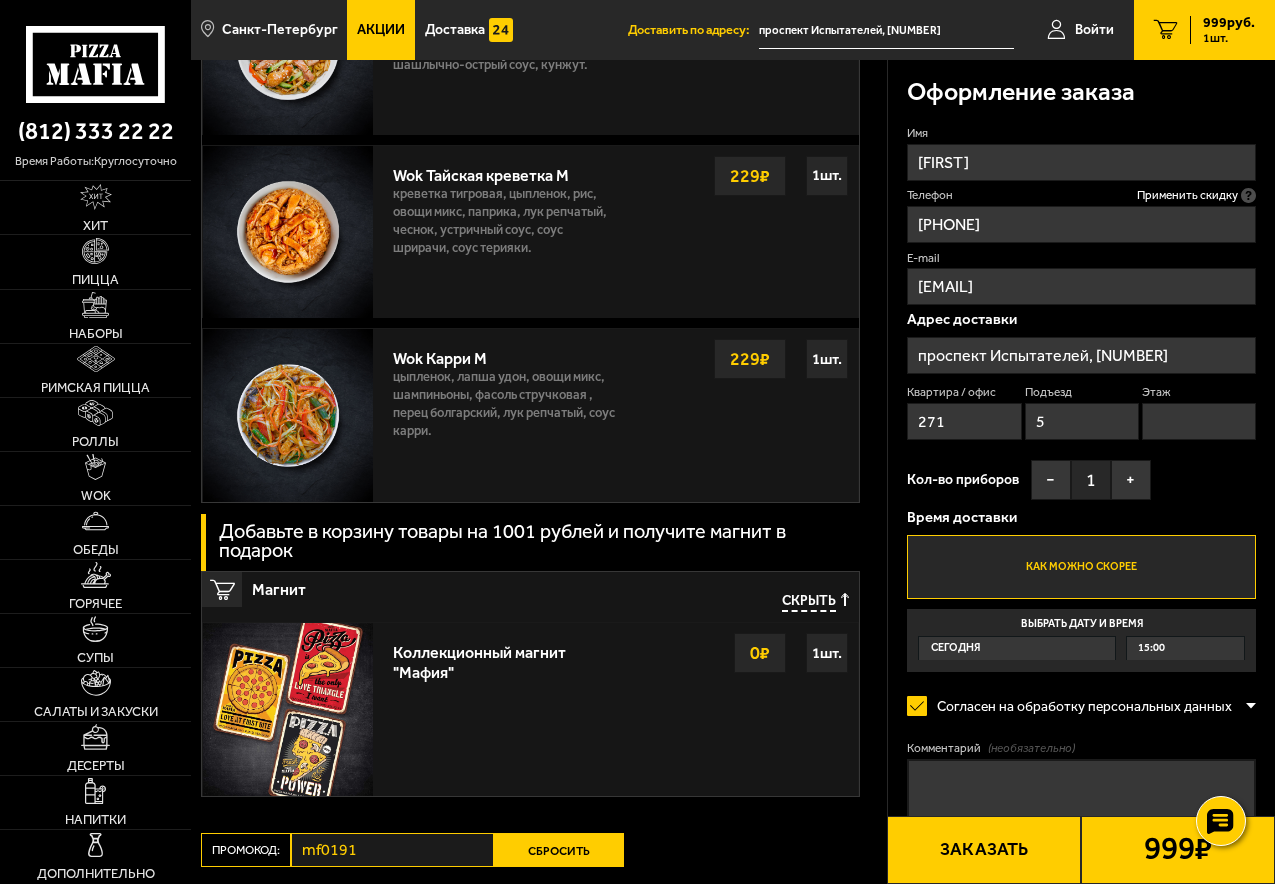 type on "2" 